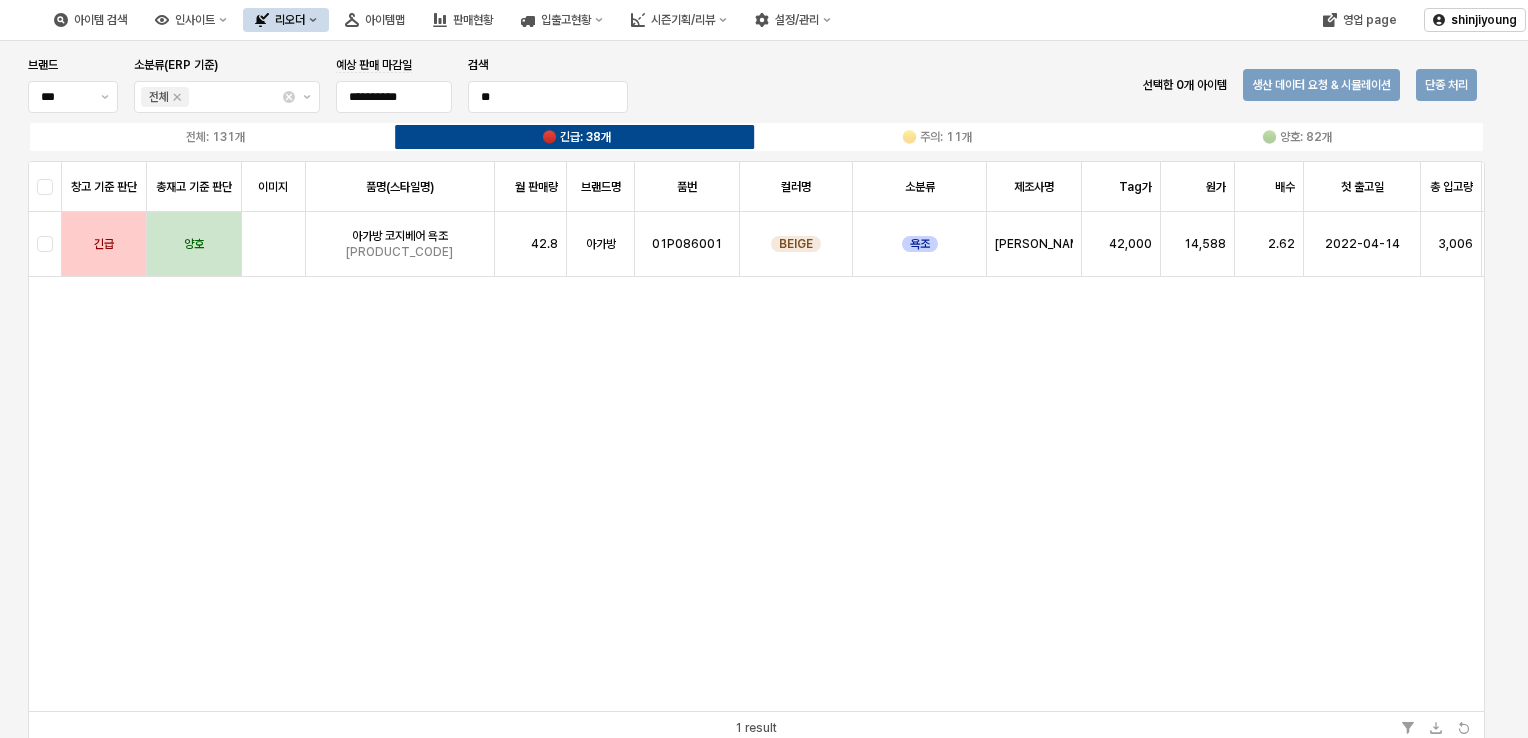 scroll, scrollTop: 0, scrollLeft: 0, axis: both 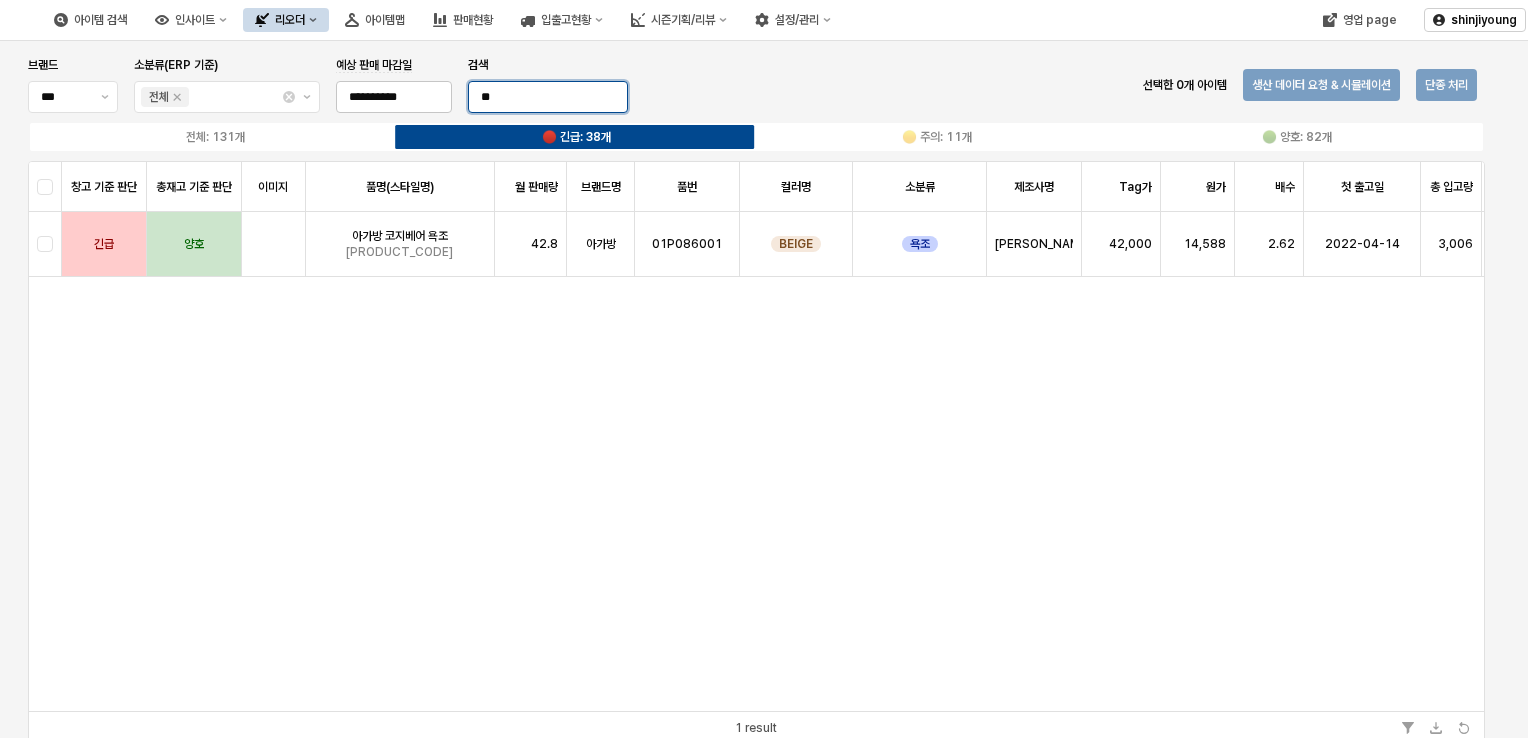 drag, startPoint x: 514, startPoint y: 102, endPoint x: 416, endPoint y: 93, distance: 98.4124 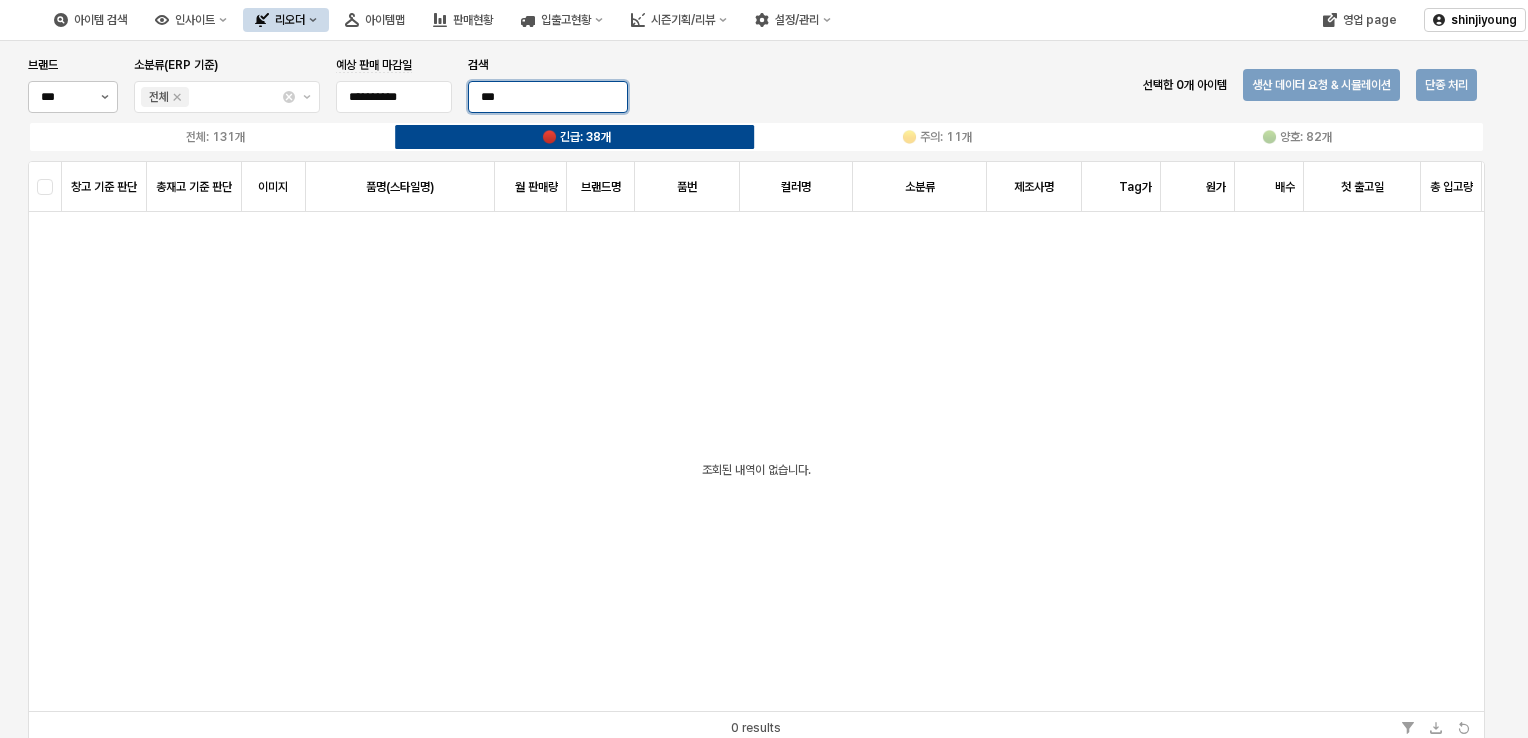 type on "***" 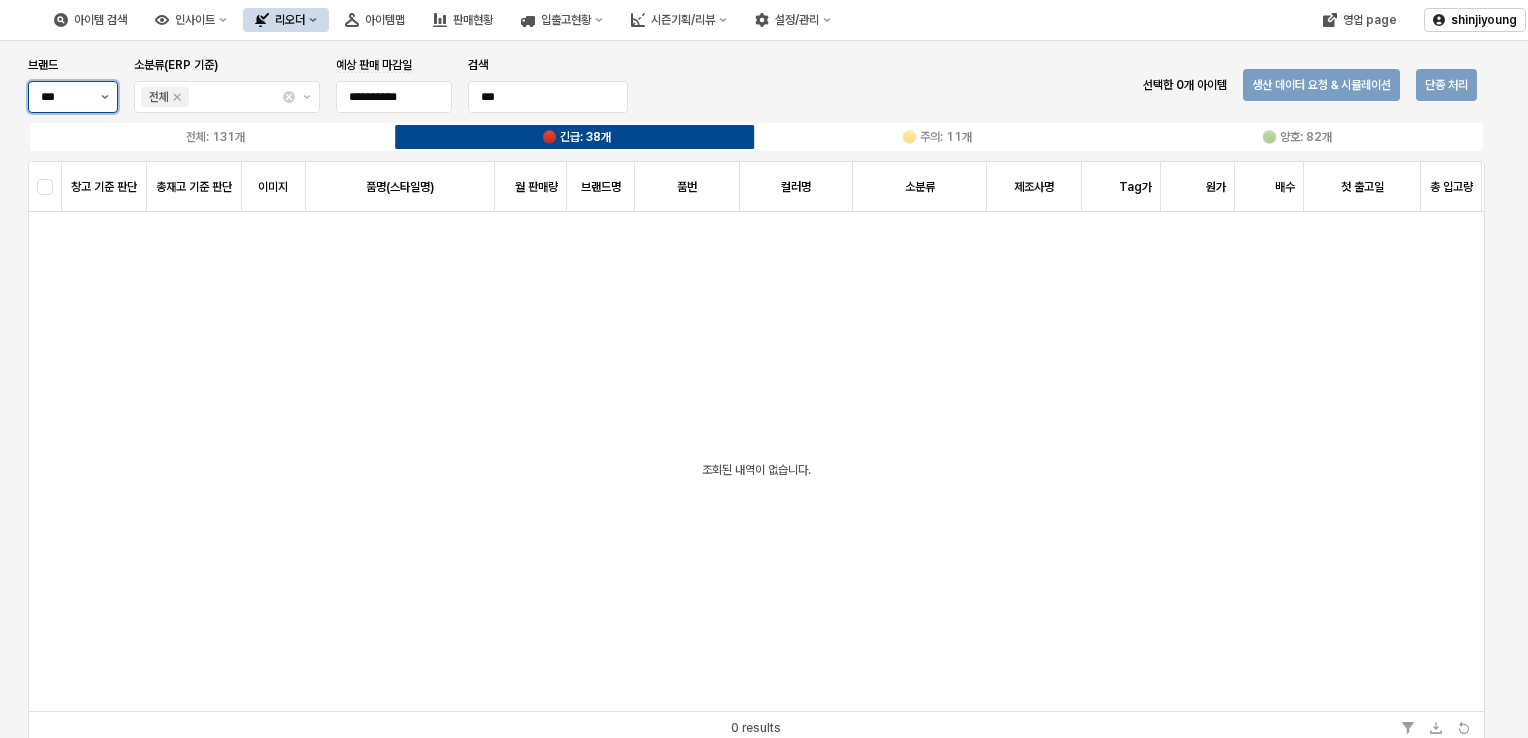 click 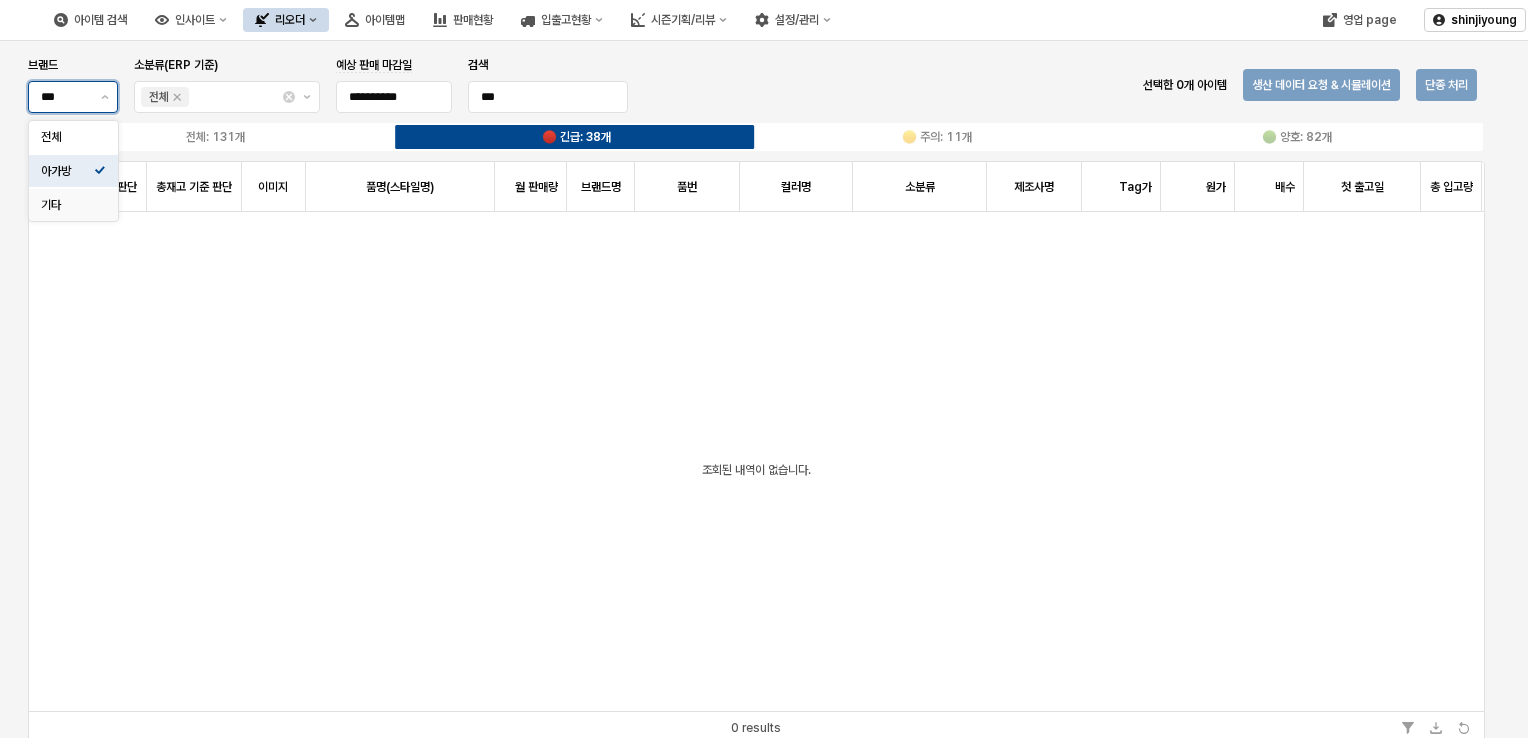 click on "기타" at bounding box center [67, 205] 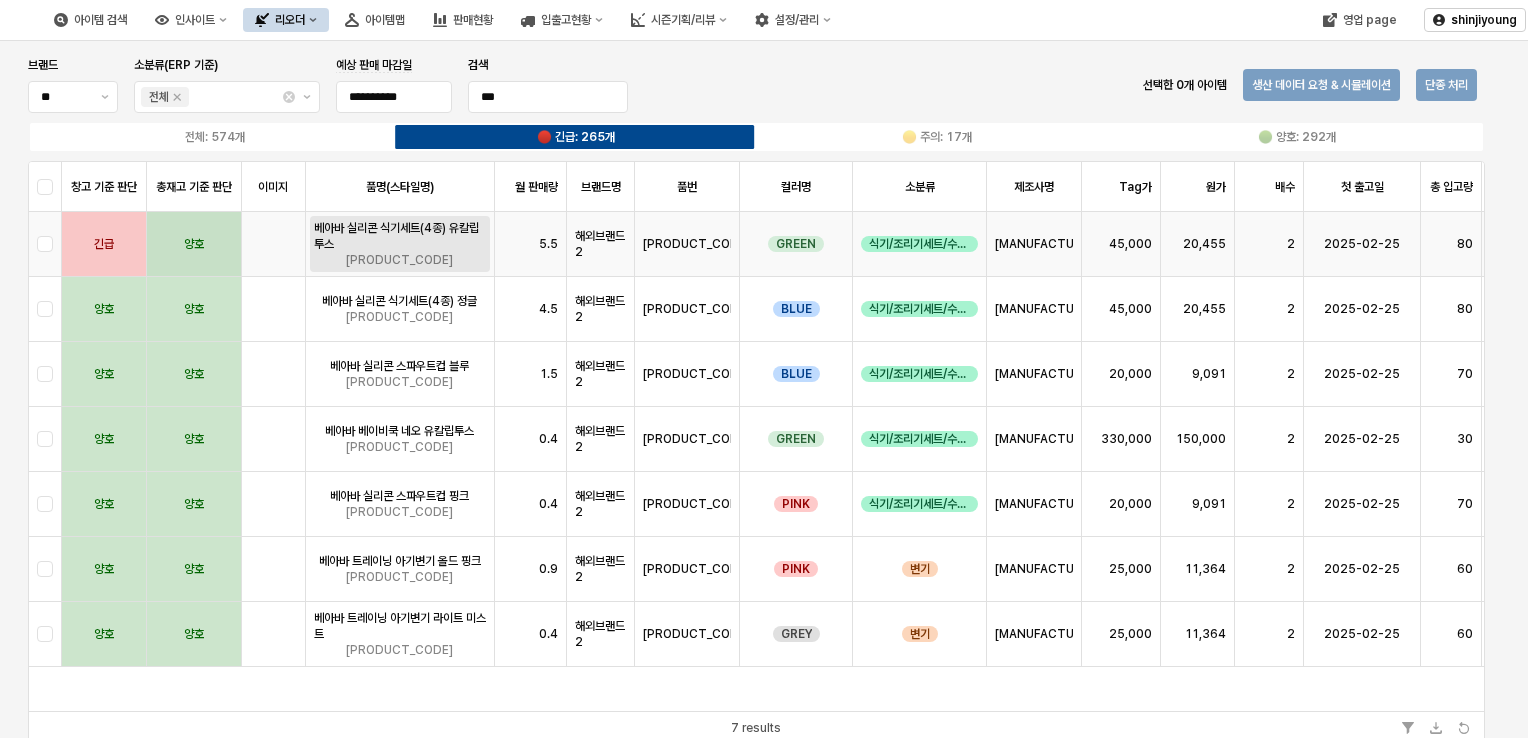 click on "베아바 실리콘 식기세트(4종) 유칼립투스" at bounding box center [400, 236] 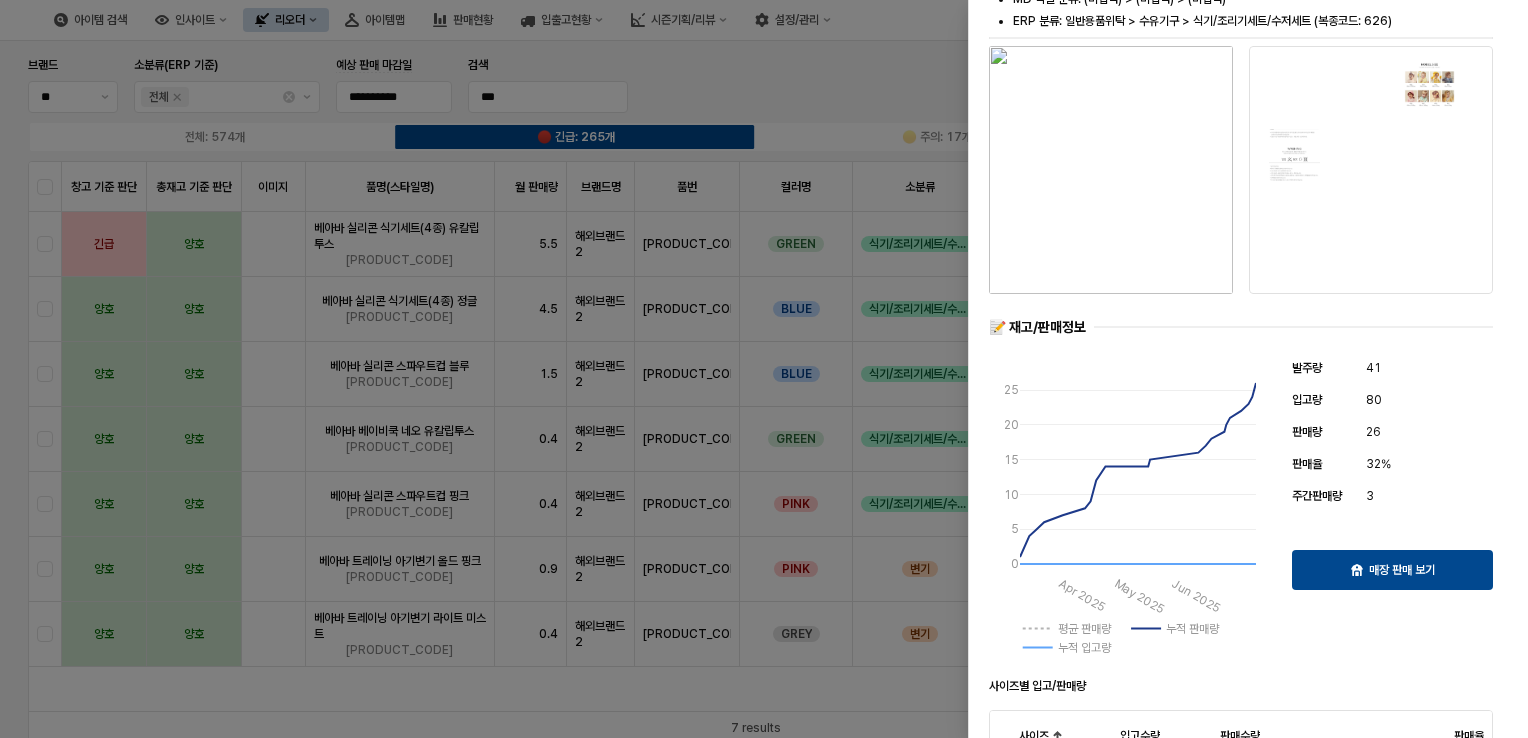 scroll, scrollTop: 0, scrollLeft: 0, axis: both 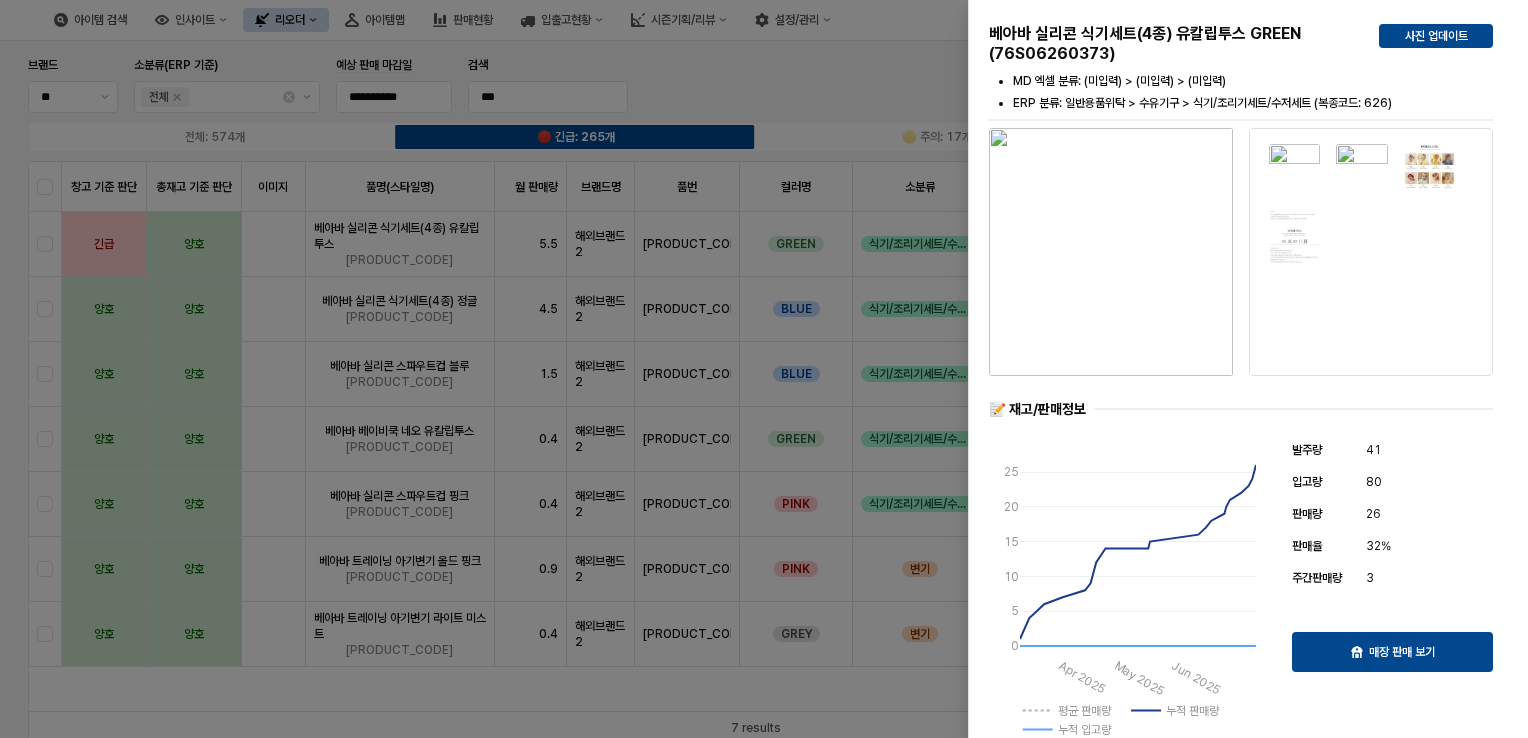 click at bounding box center (764, 369) 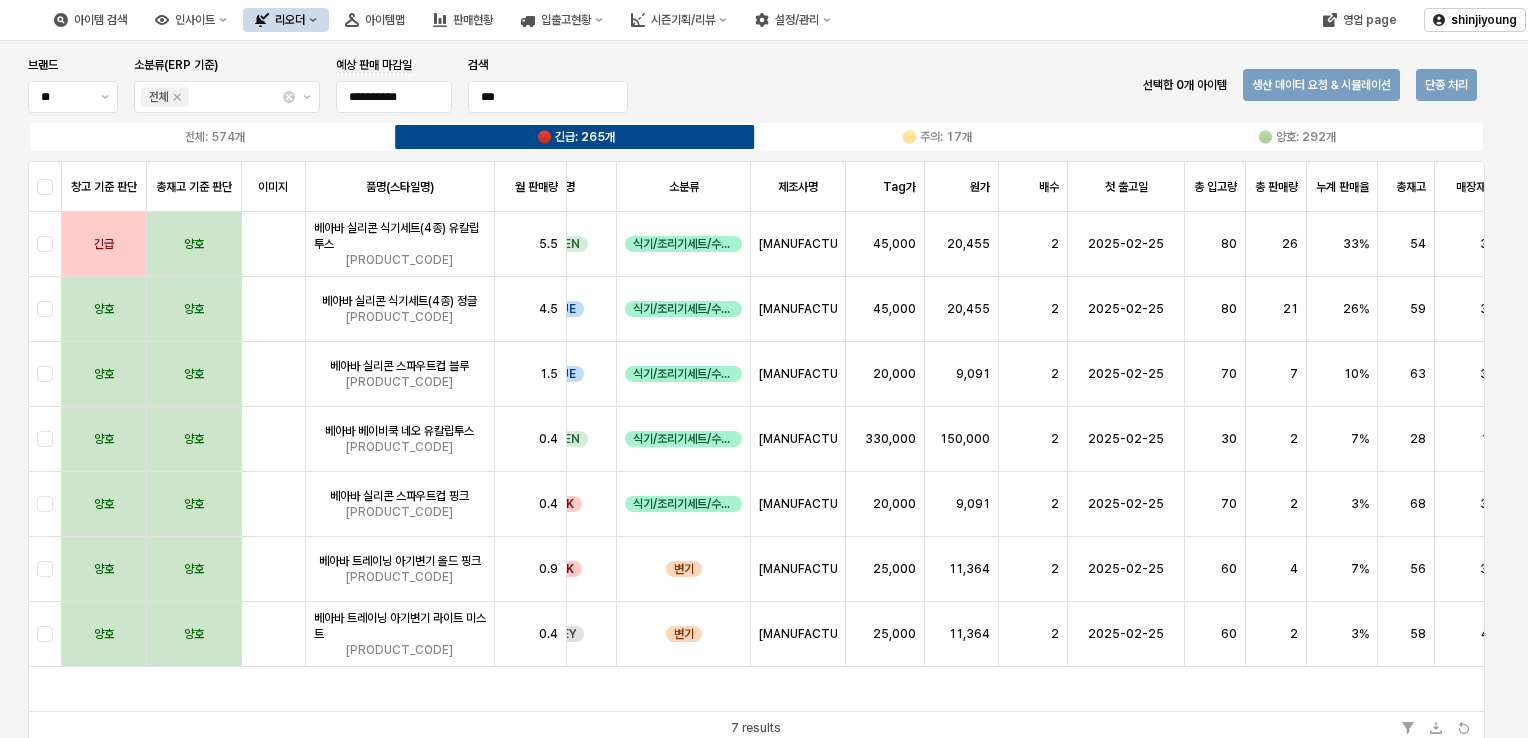 scroll, scrollTop: 0, scrollLeft: 0, axis: both 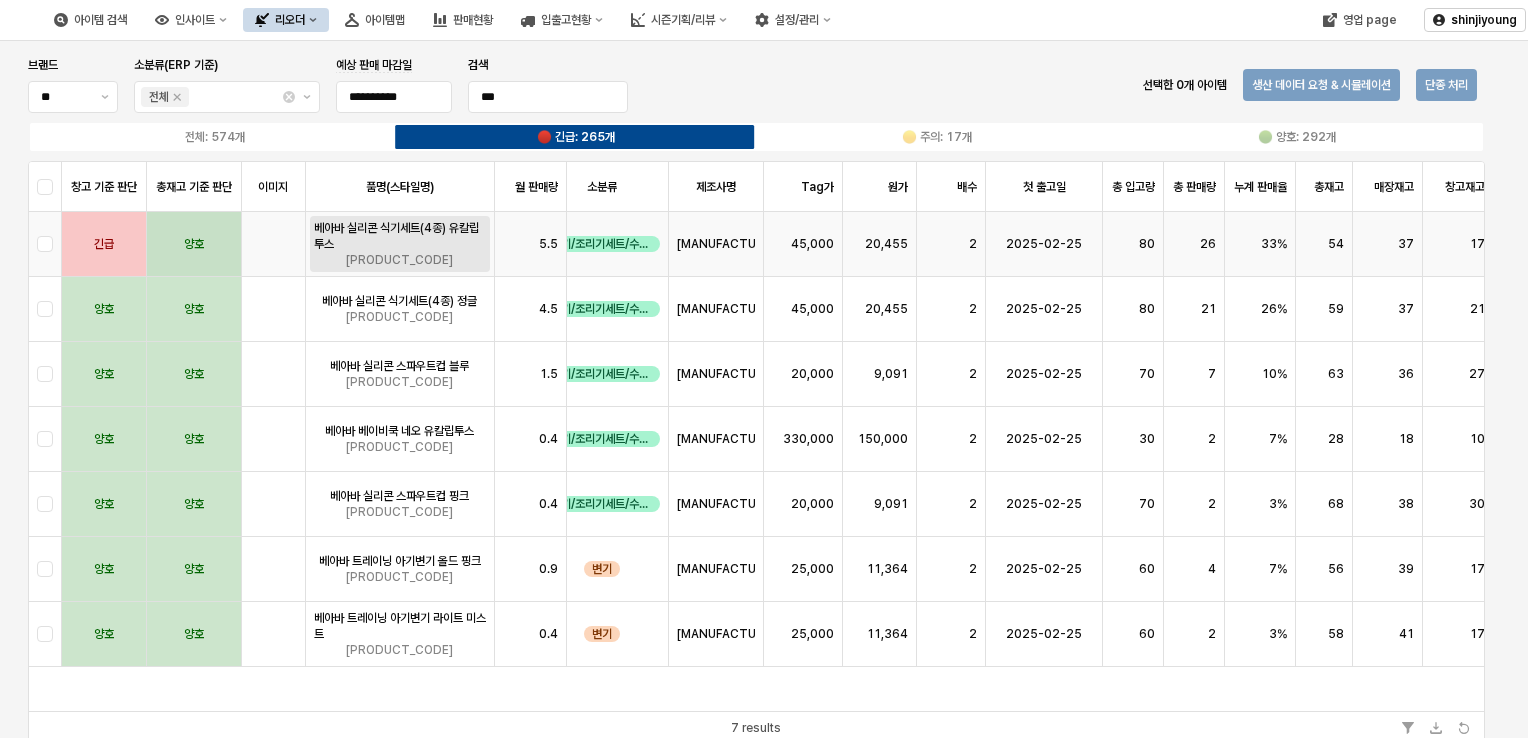 click on "베아바 실리콘 식기세트(4종) 유칼립투스" at bounding box center (400, 236) 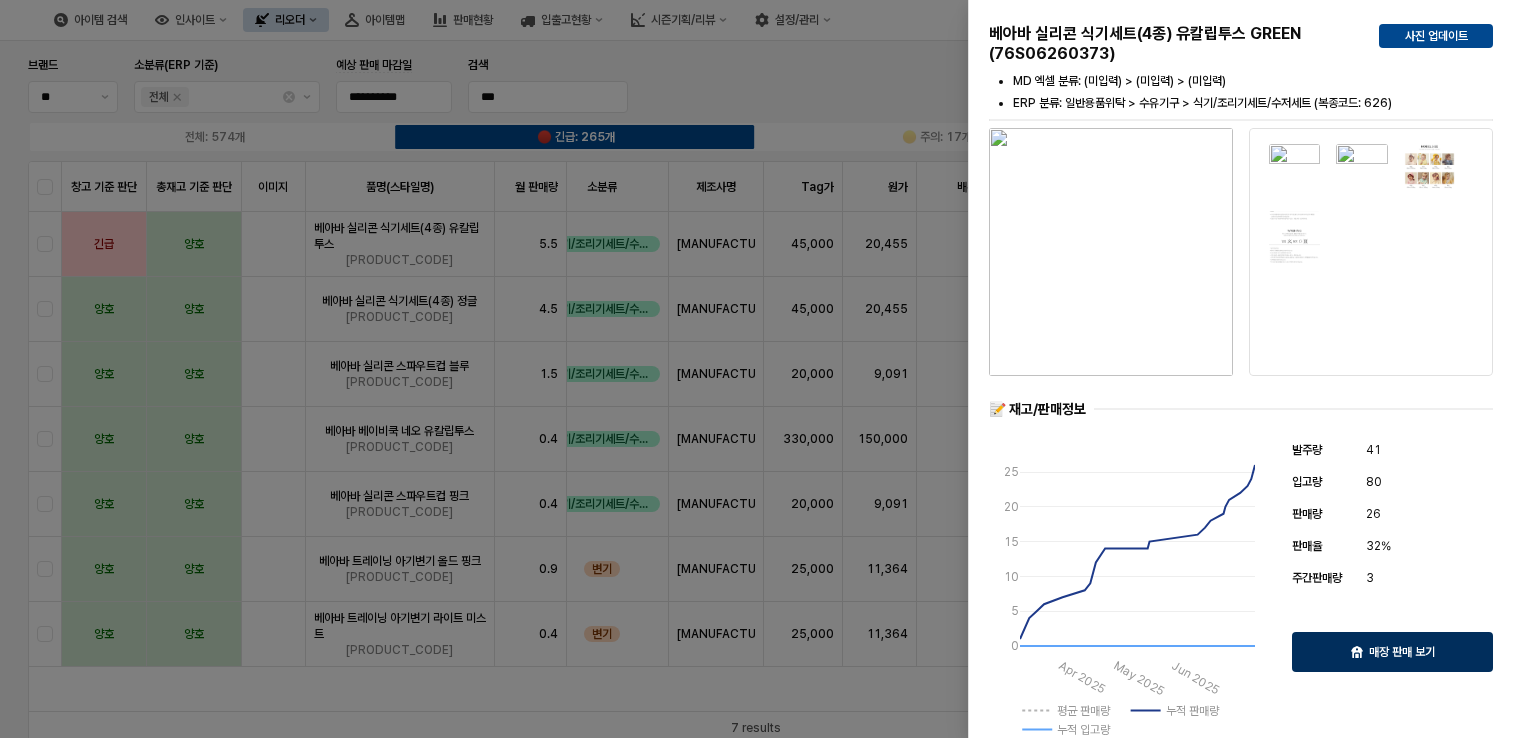 click on "매장 판매 보기" at bounding box center [1402, 652] 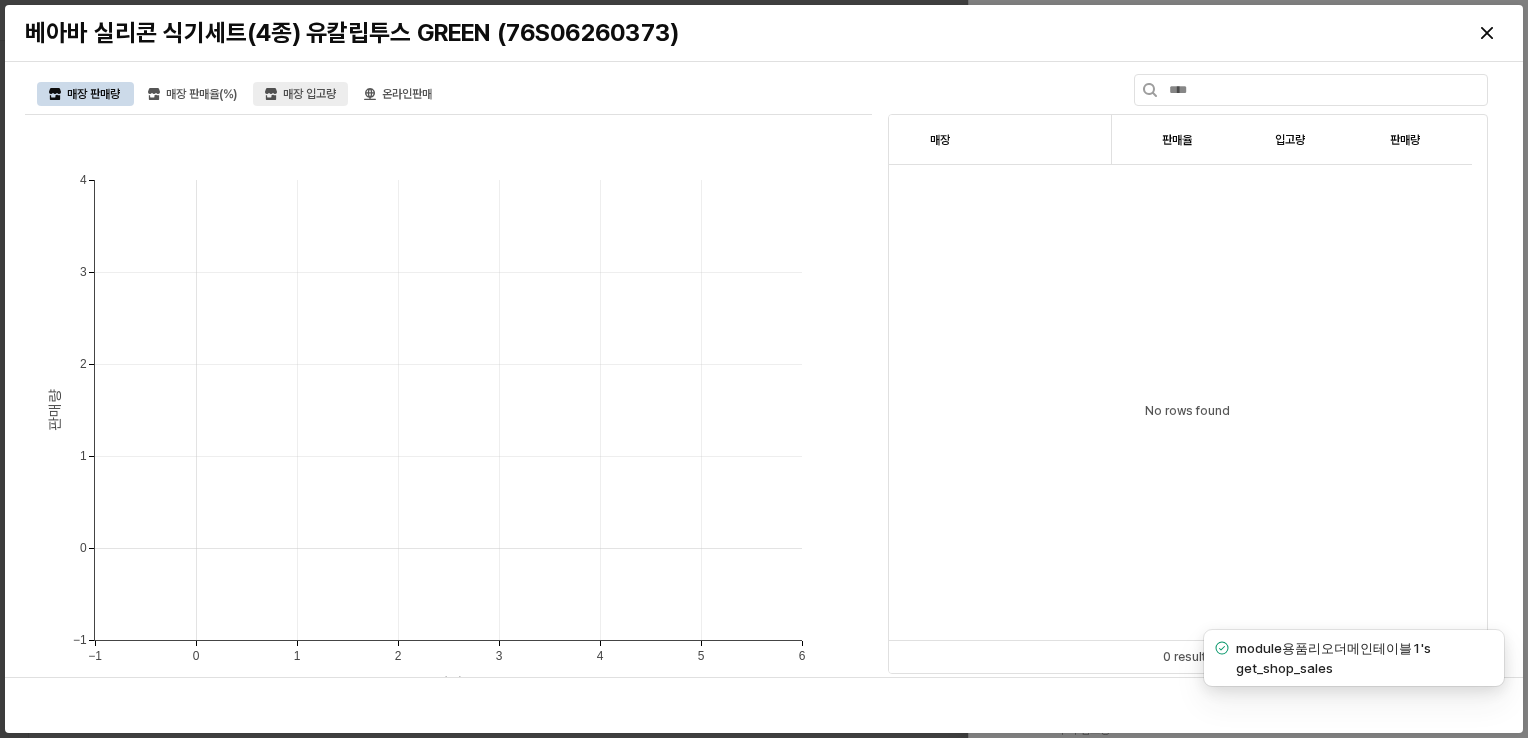 click on "매장 입고량" at bounding box center [309, 94] 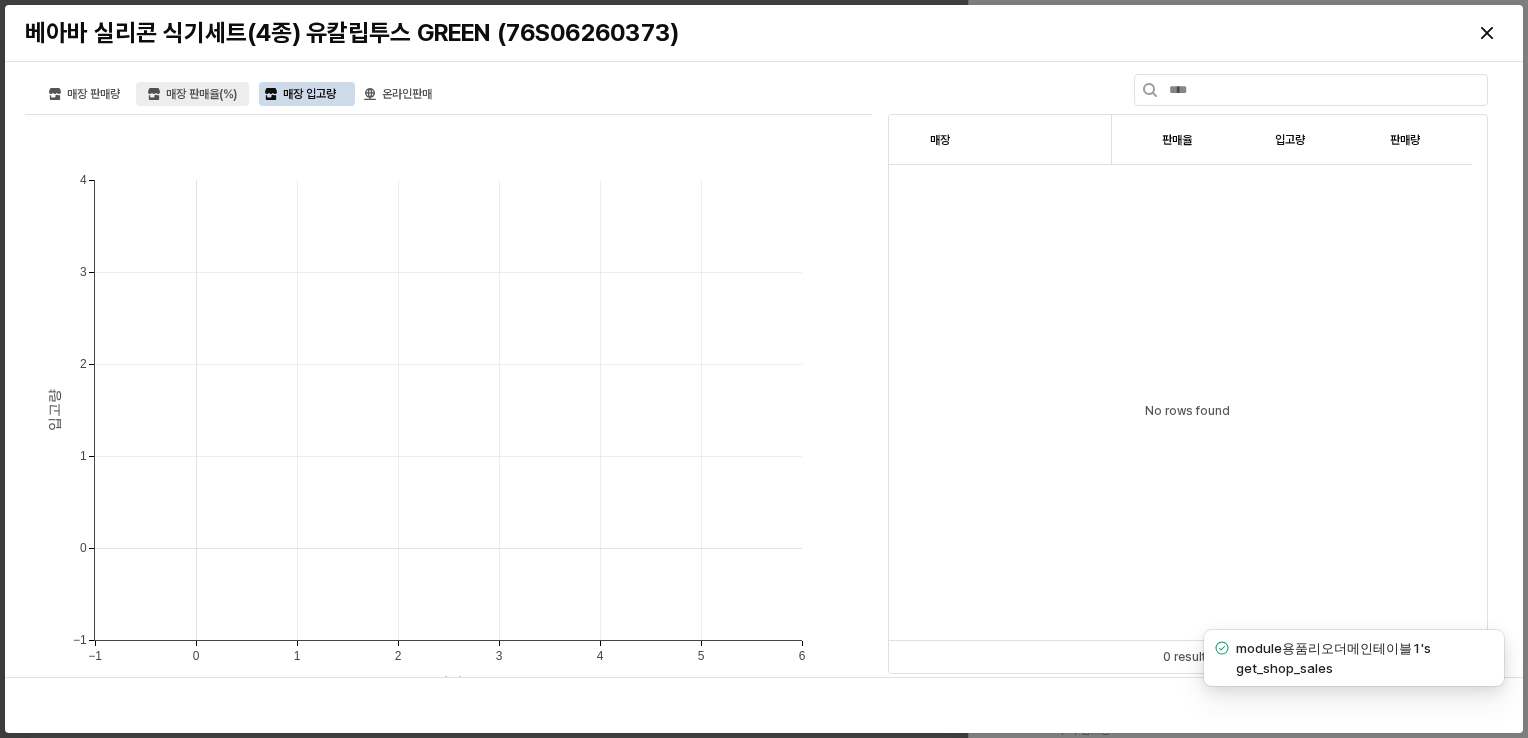 click on "매장 판매율(%)" at bounding box center (201, 94) 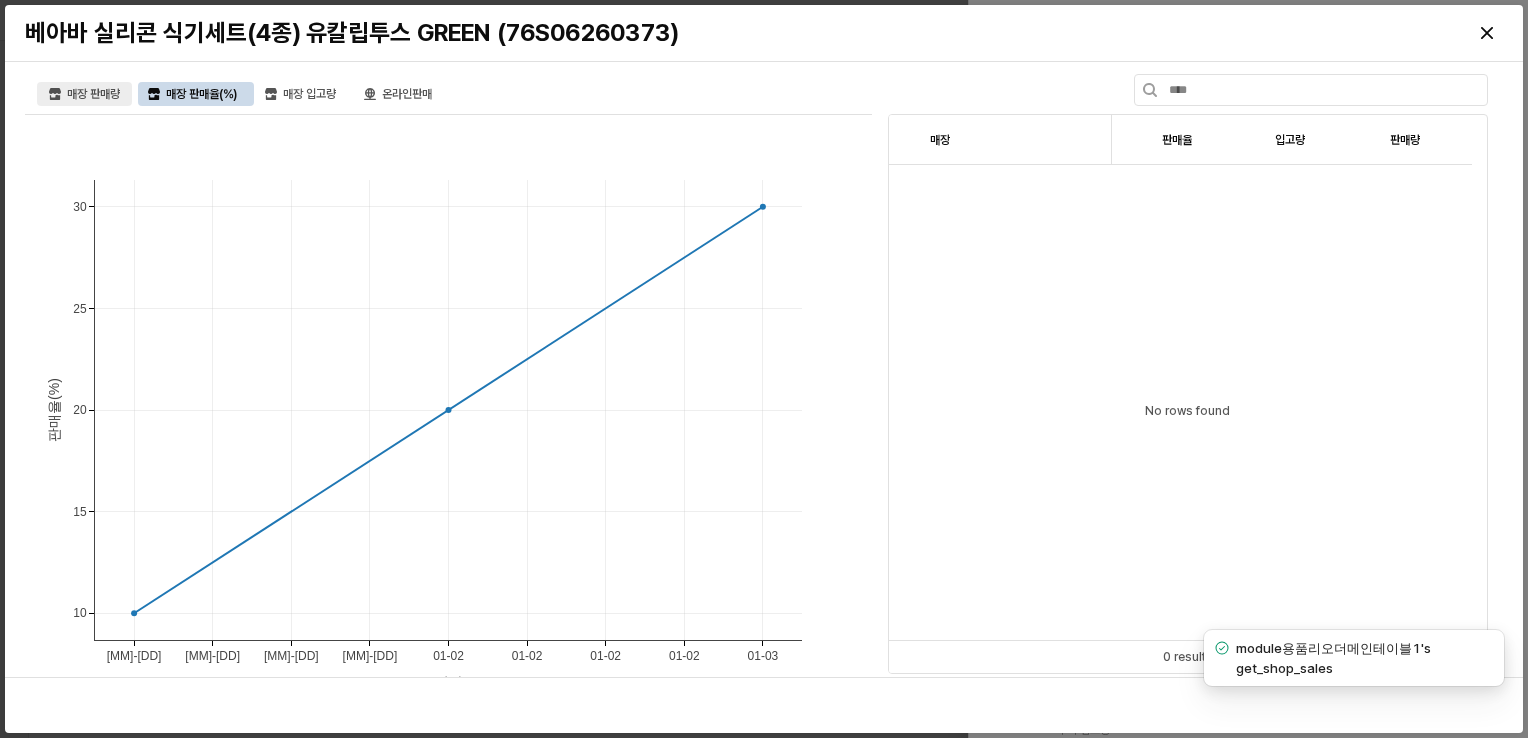 click on "매장 판매량" at bounding box center [93, 94] 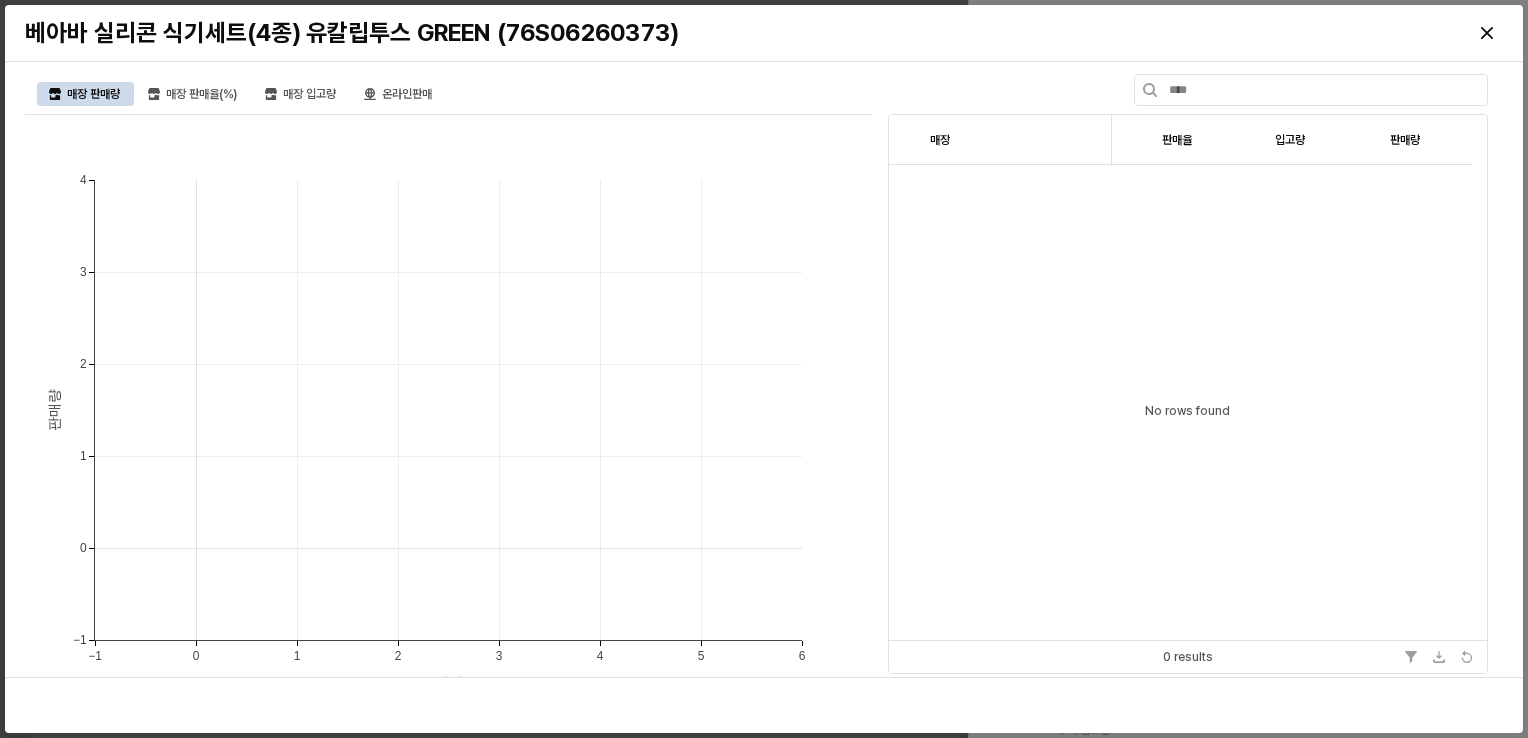 click on "매장 판매량" at bounding box center (93, 94) 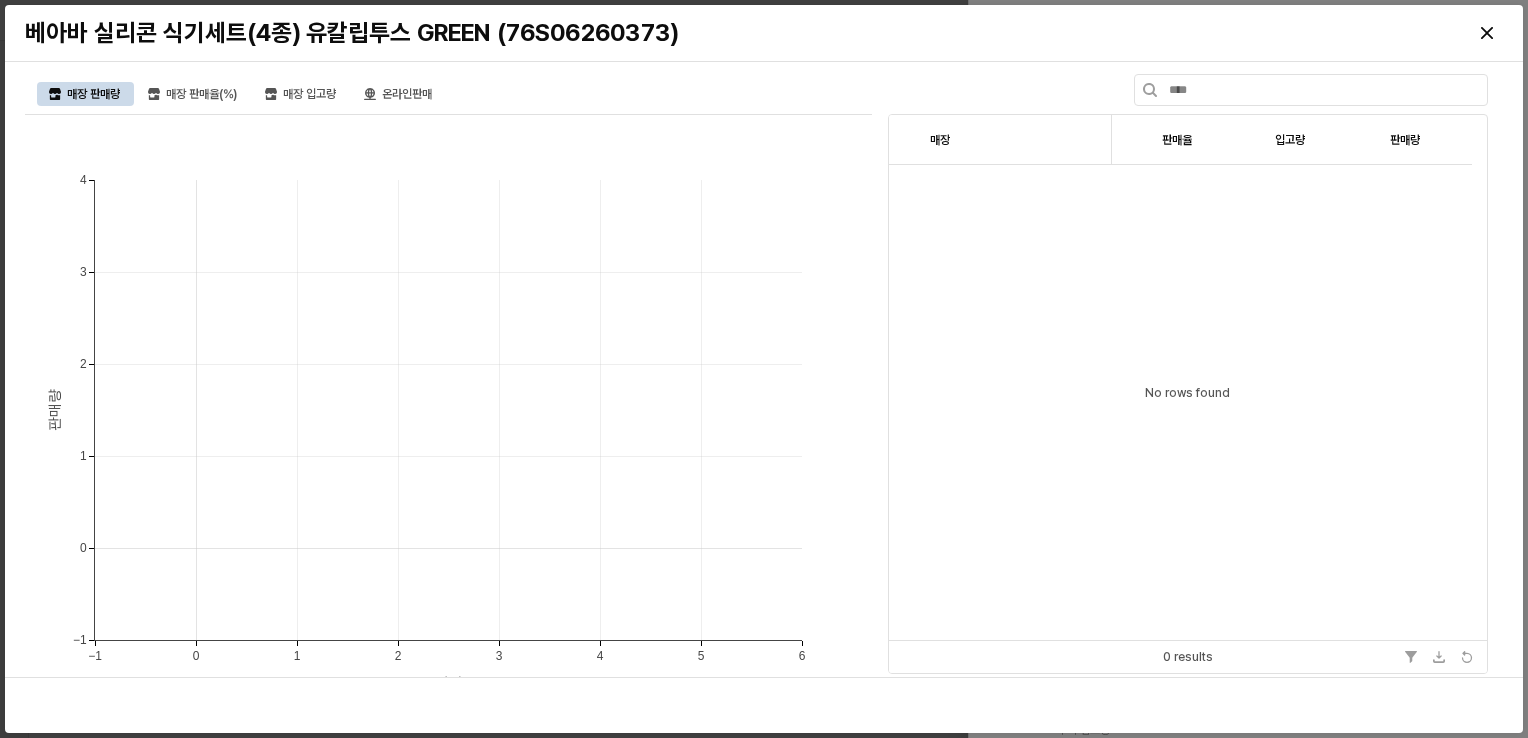 scroll, scrollTop: 0, scrollLeft: 0, axis: both 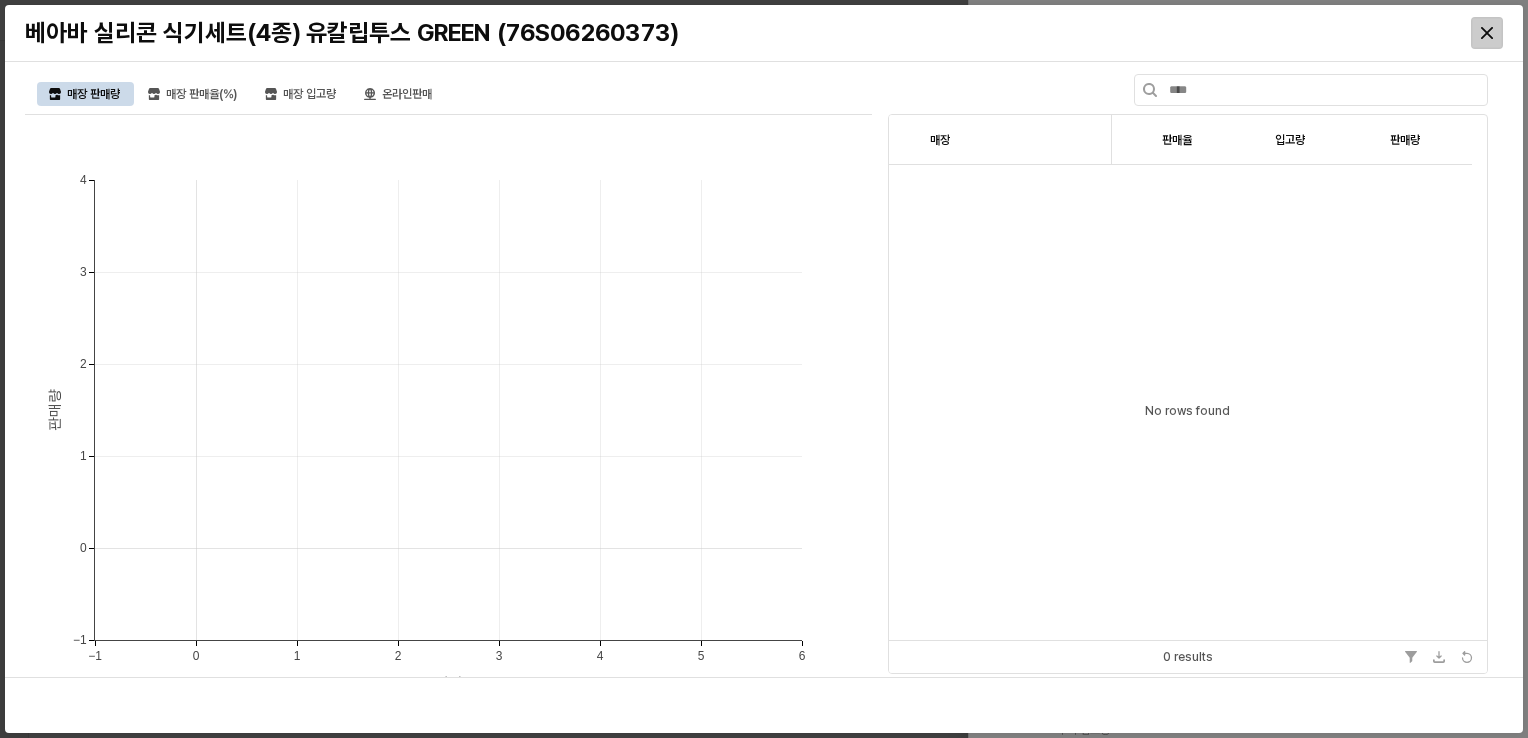 click at bounding box center [1487, 33] 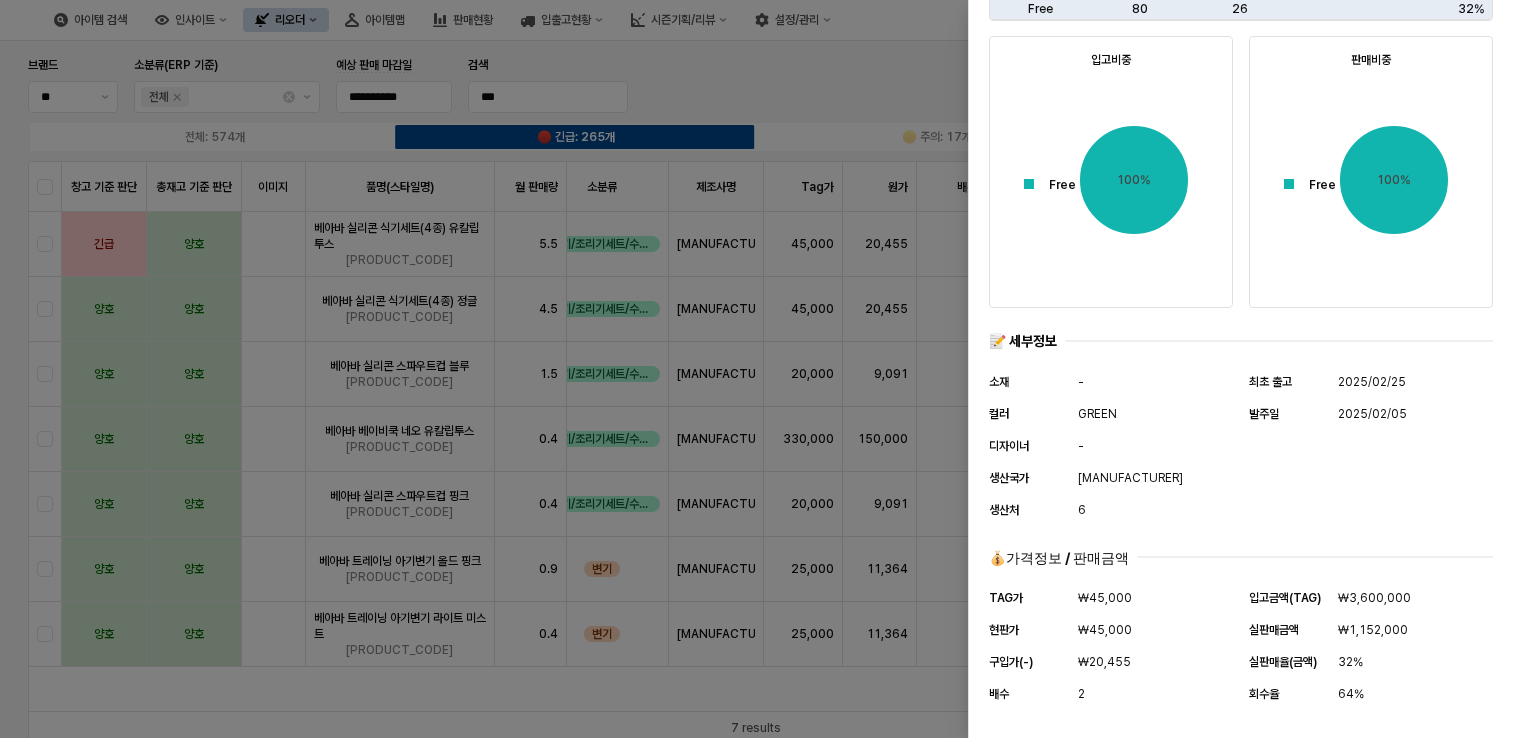 scroll, scrollTop: 845, scrollLeft: 0, axis: vertical 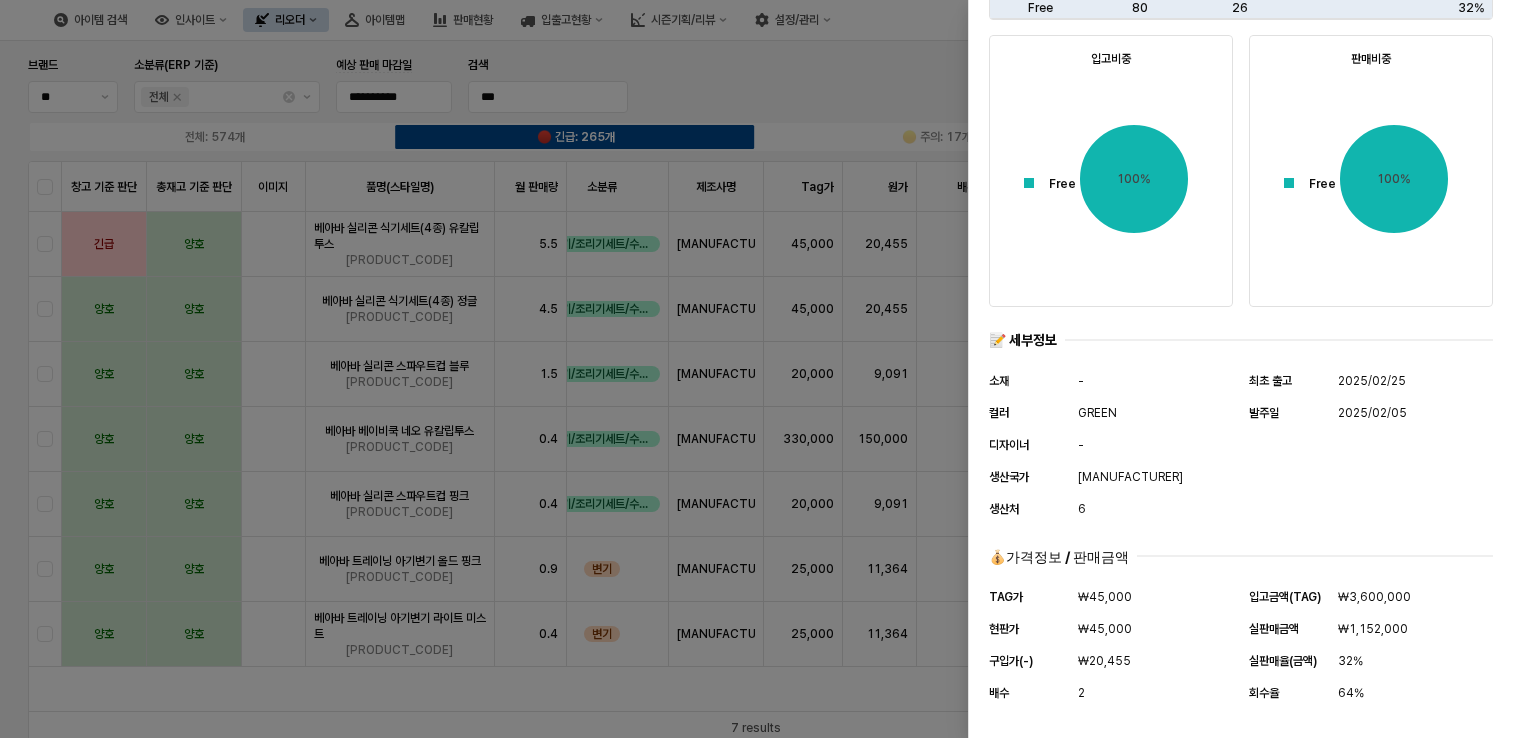 click at bounding box center (764, 369) 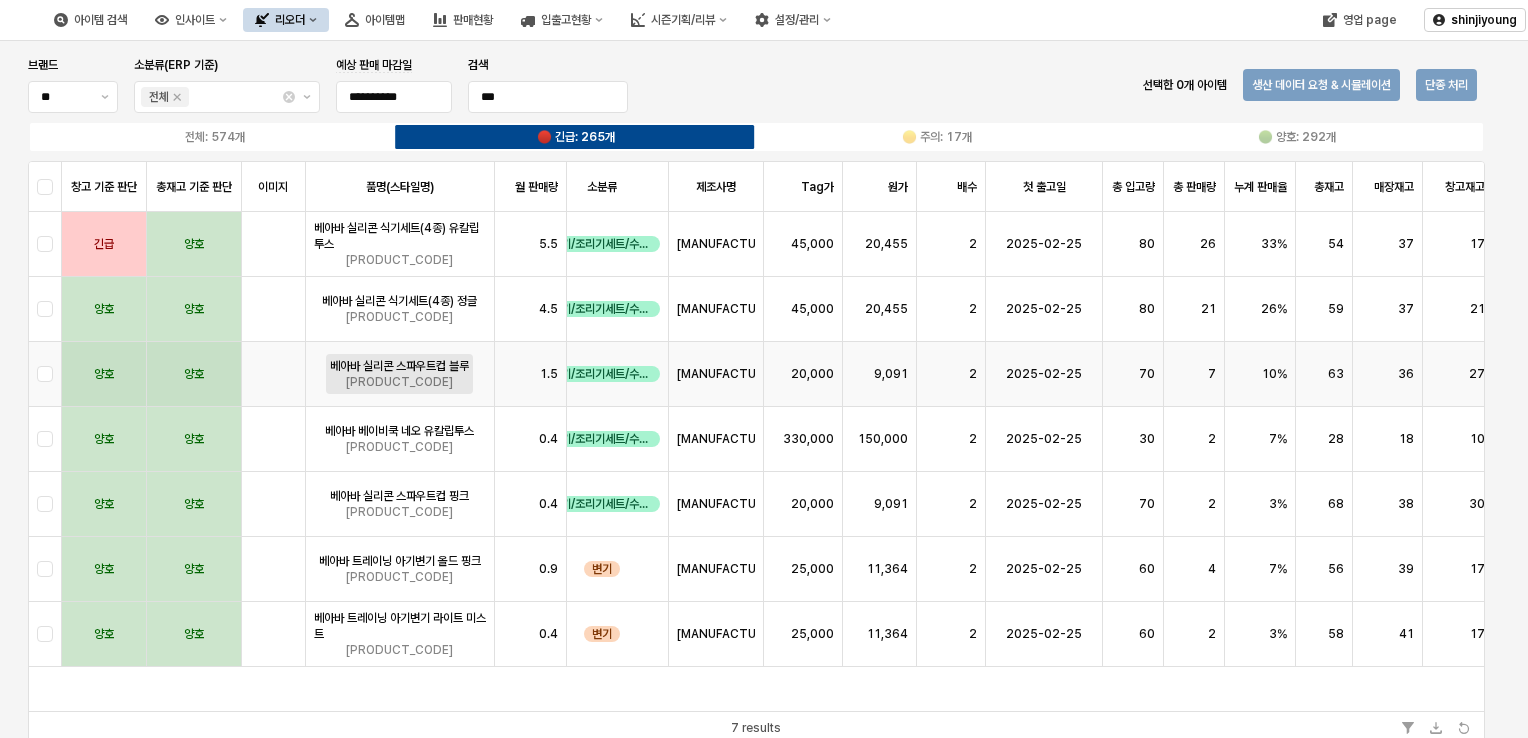 click on "베아바 실리콘 스파우트컵 블루" at bounding box center (399, 366) 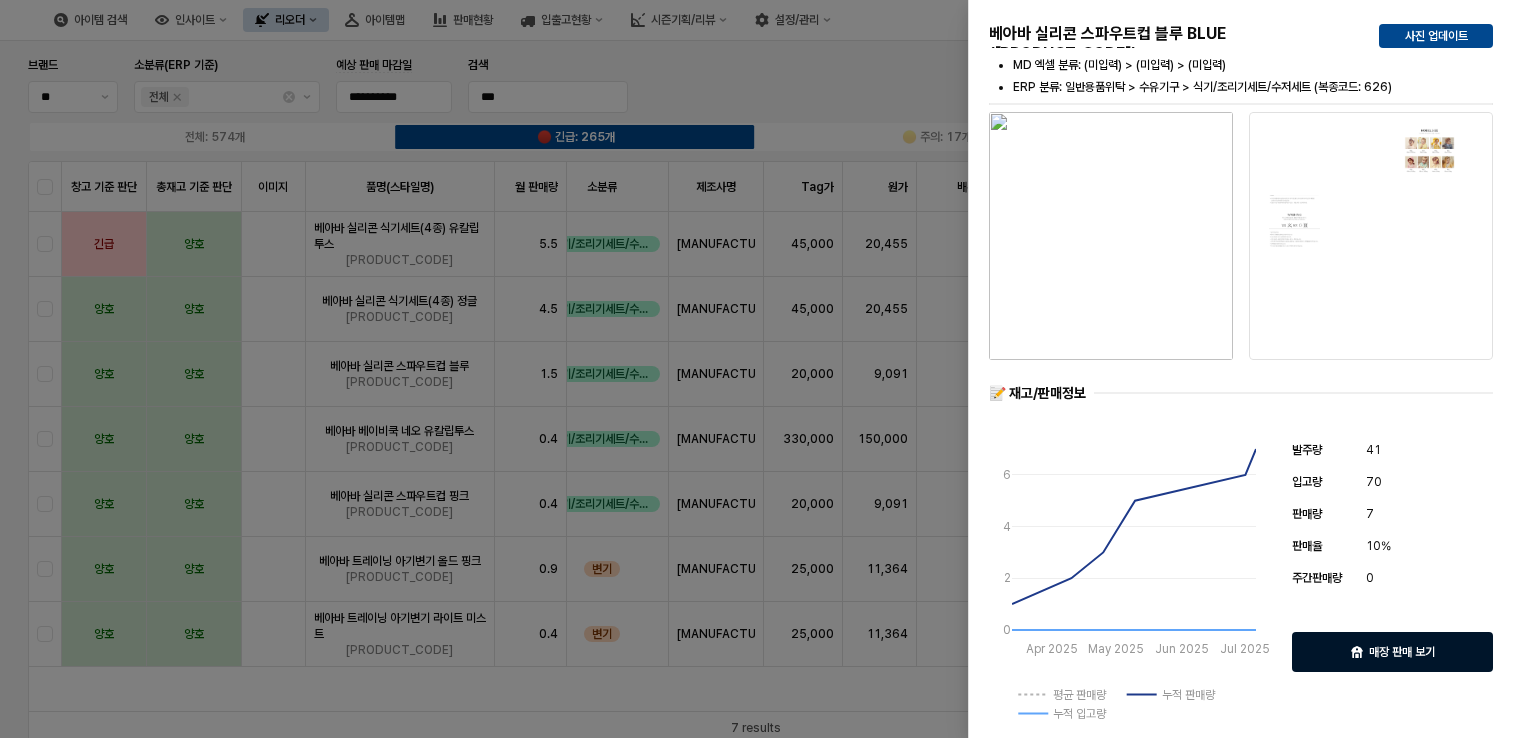 click on "매장 판매 보기" at bounding box center (1392, 652) 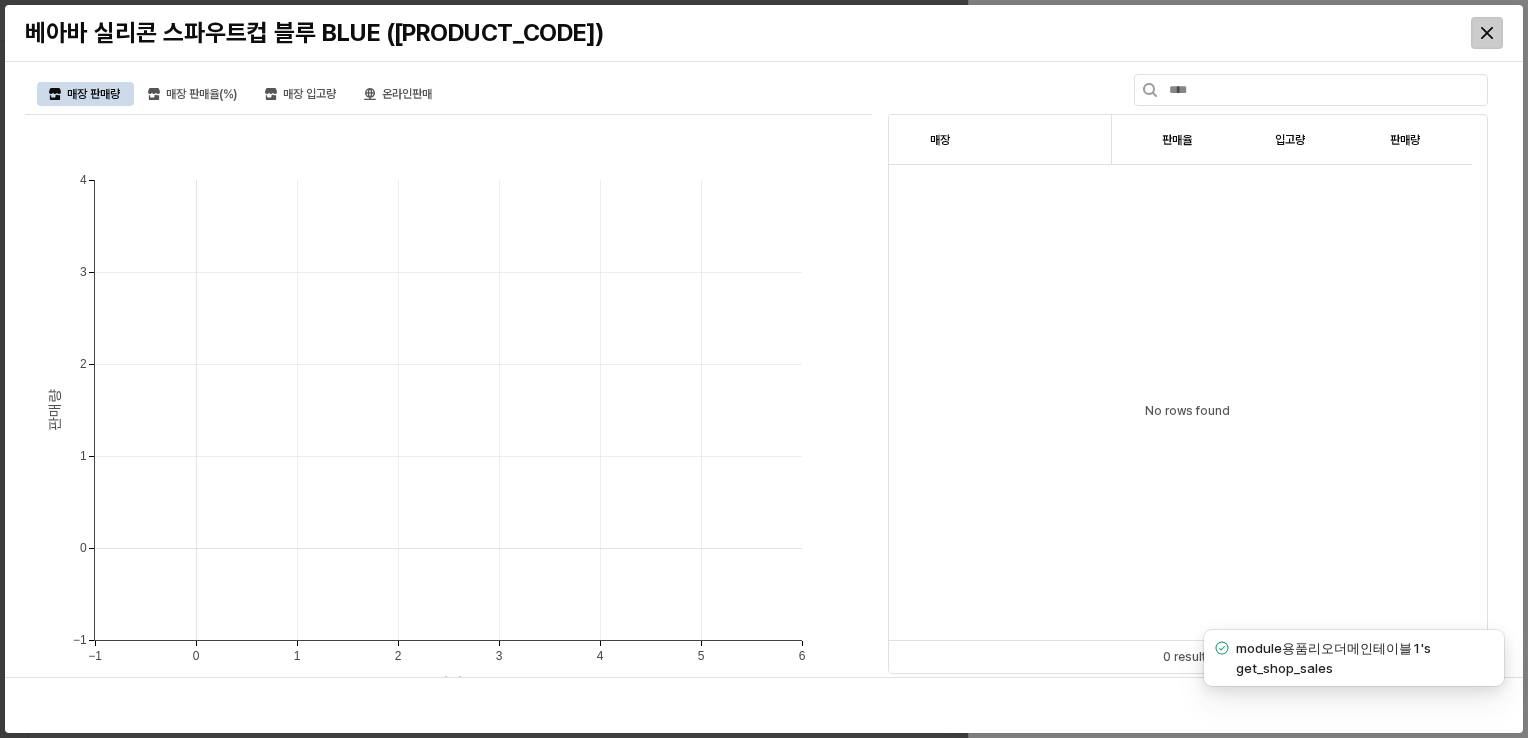 click at bounding box center (1487, 33) 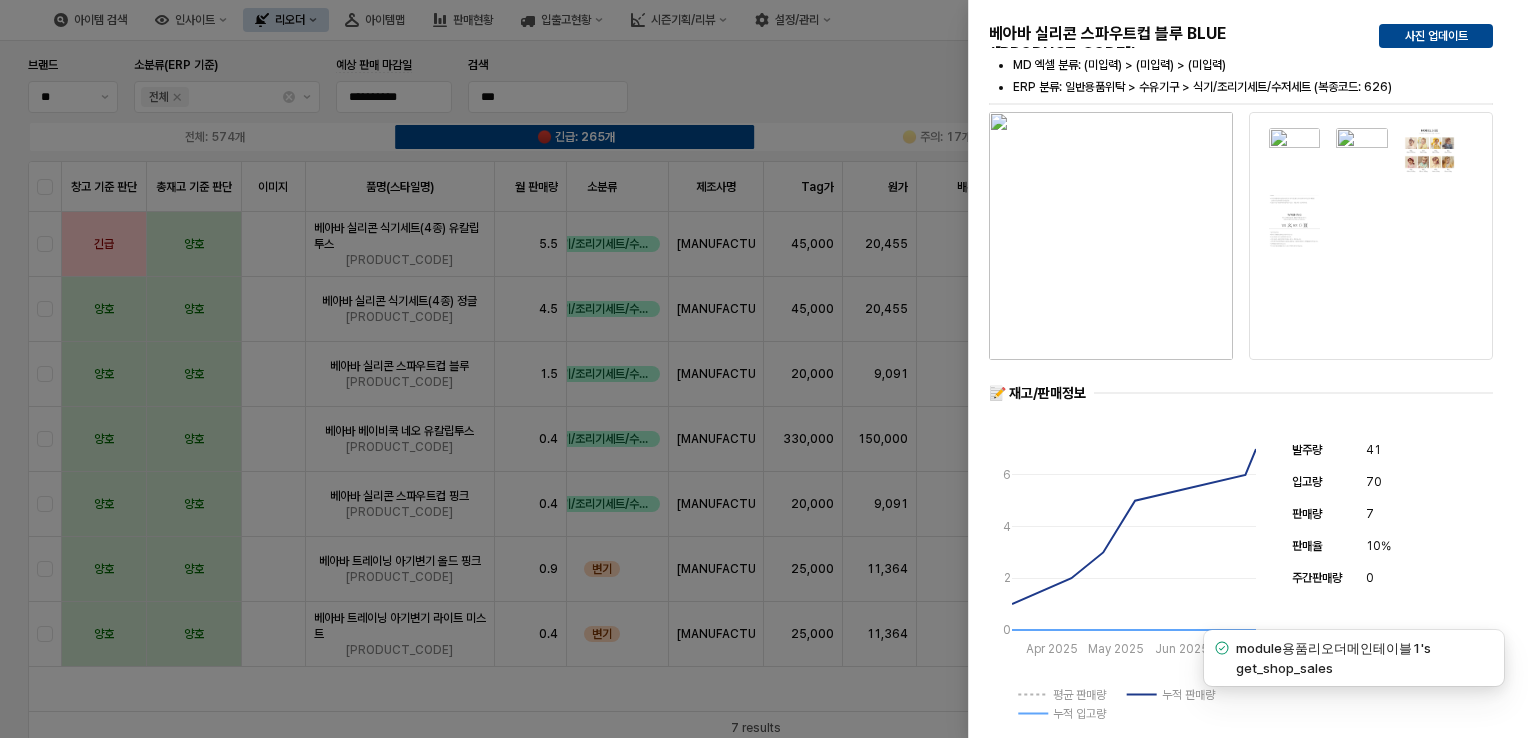 click at bounding box center (764, 369) 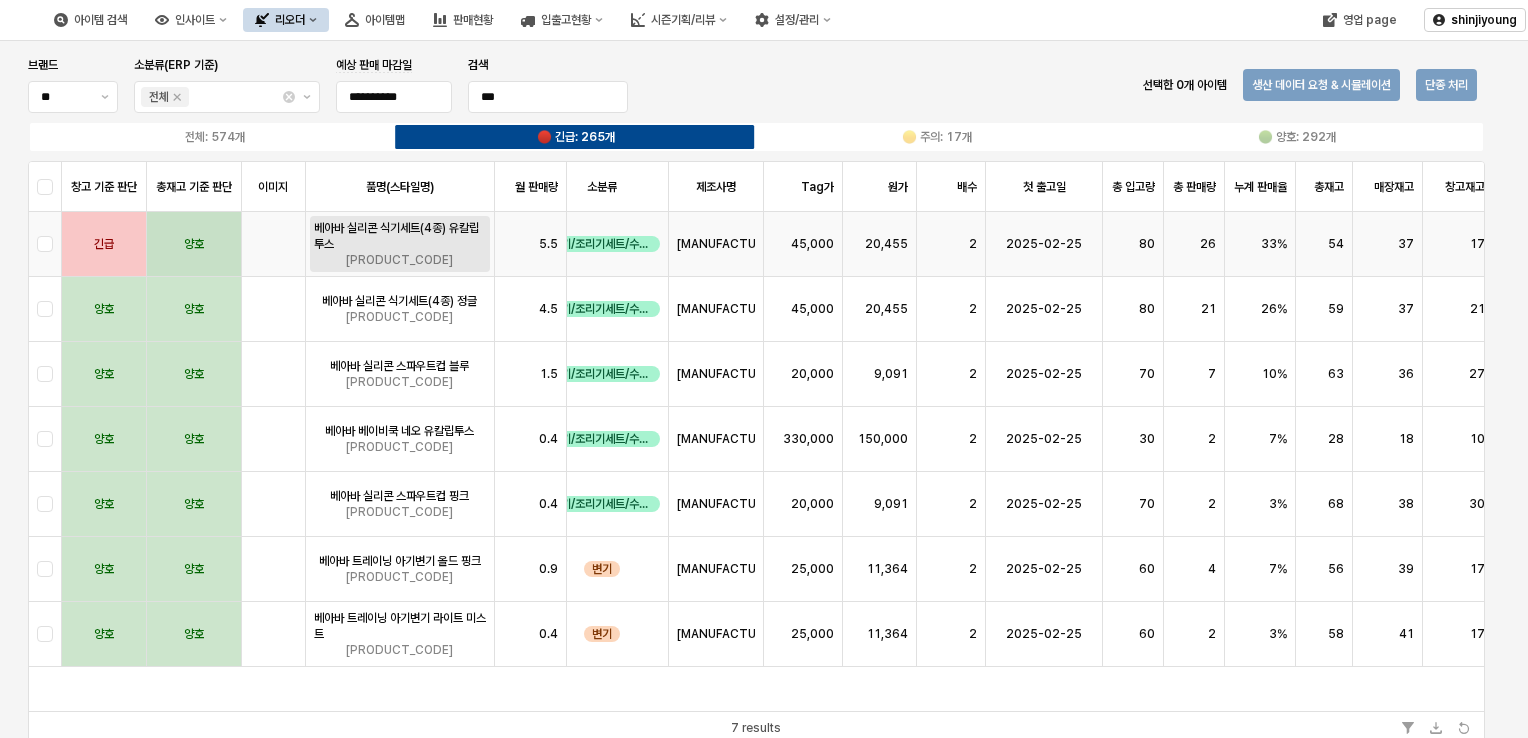 click on "베아바 실리콘 식기세트(4종) 유칼립투스" at bounding box center (400, 236) 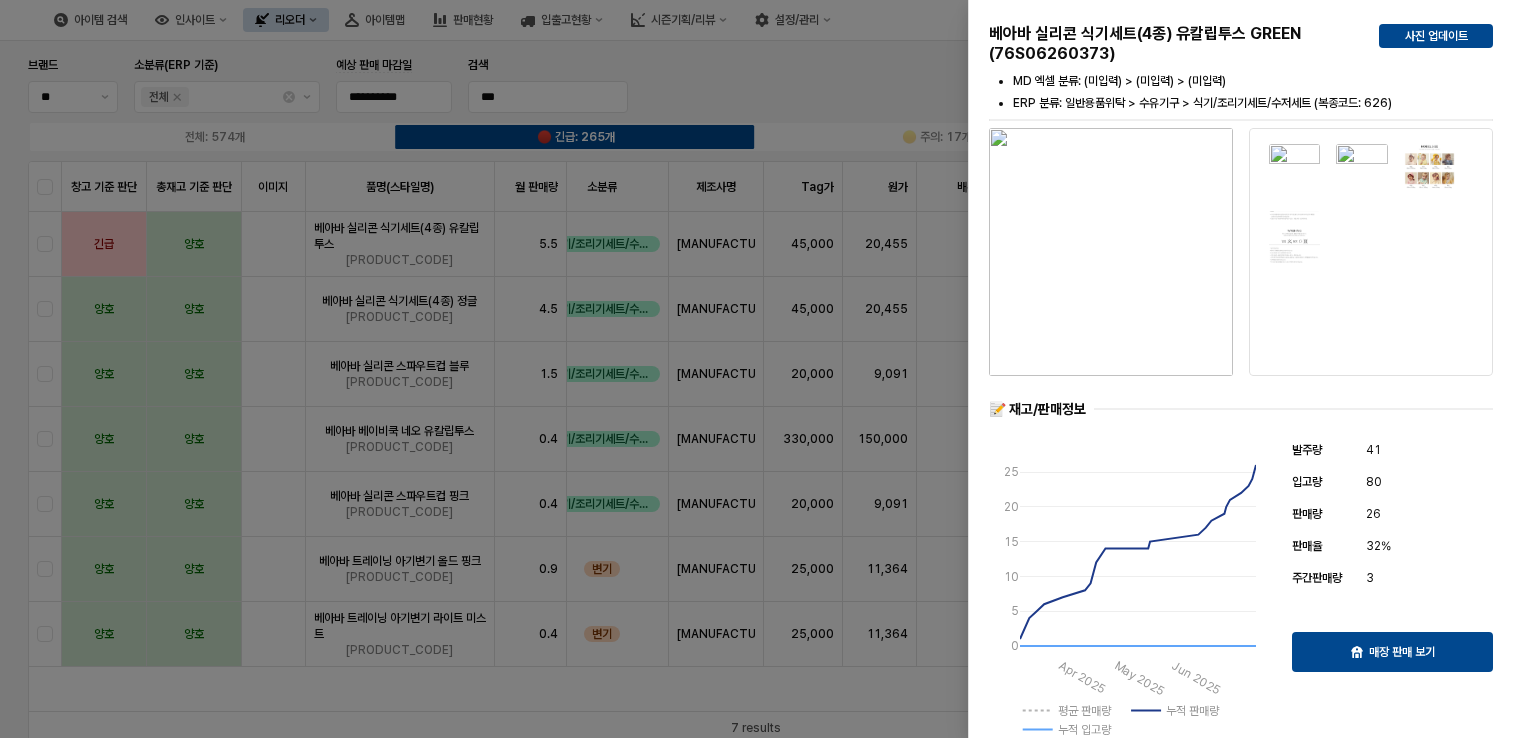 click at bounding box center (764, 369) 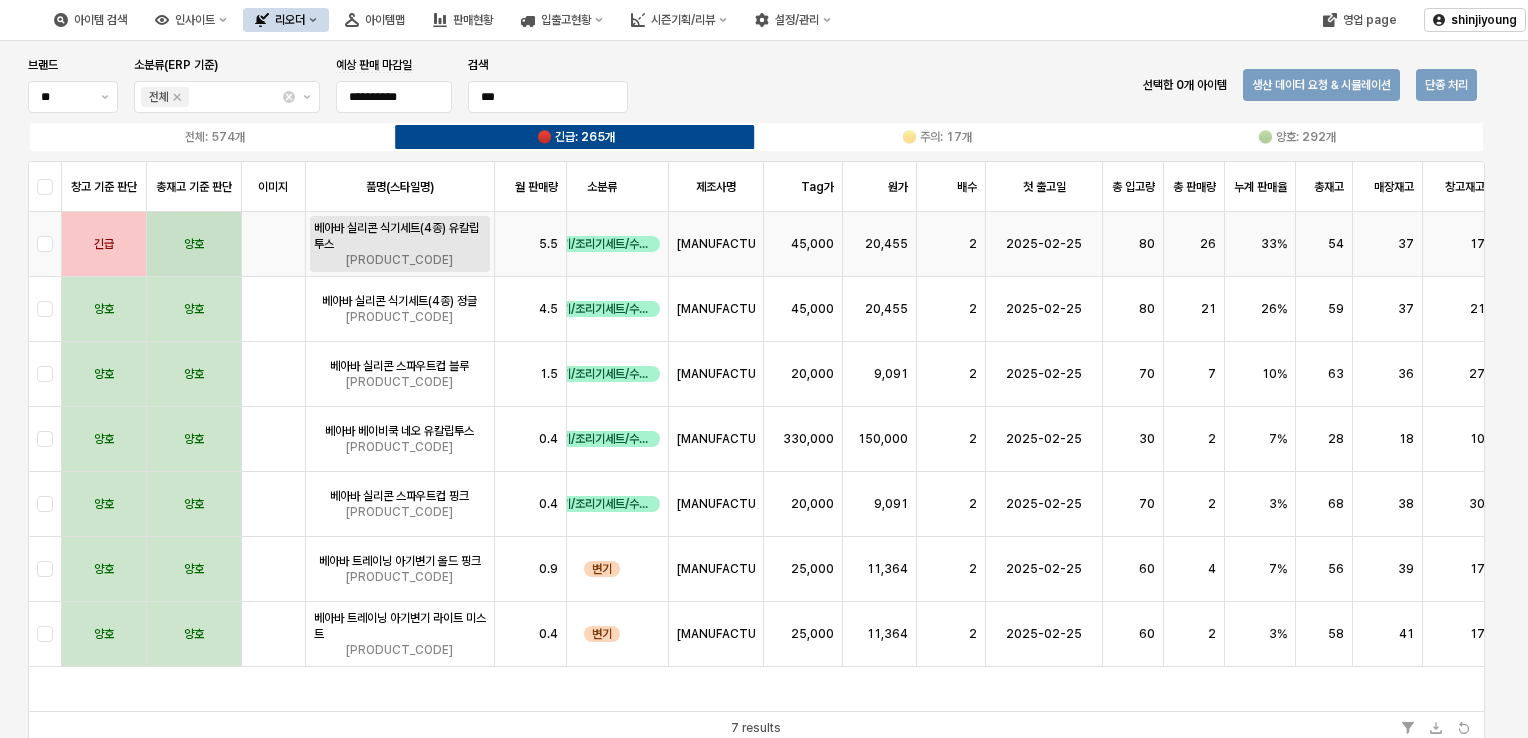 click on "베아바 실리콘 식기세트(4종) 유칼립투스" at bounding box center (400, 236) 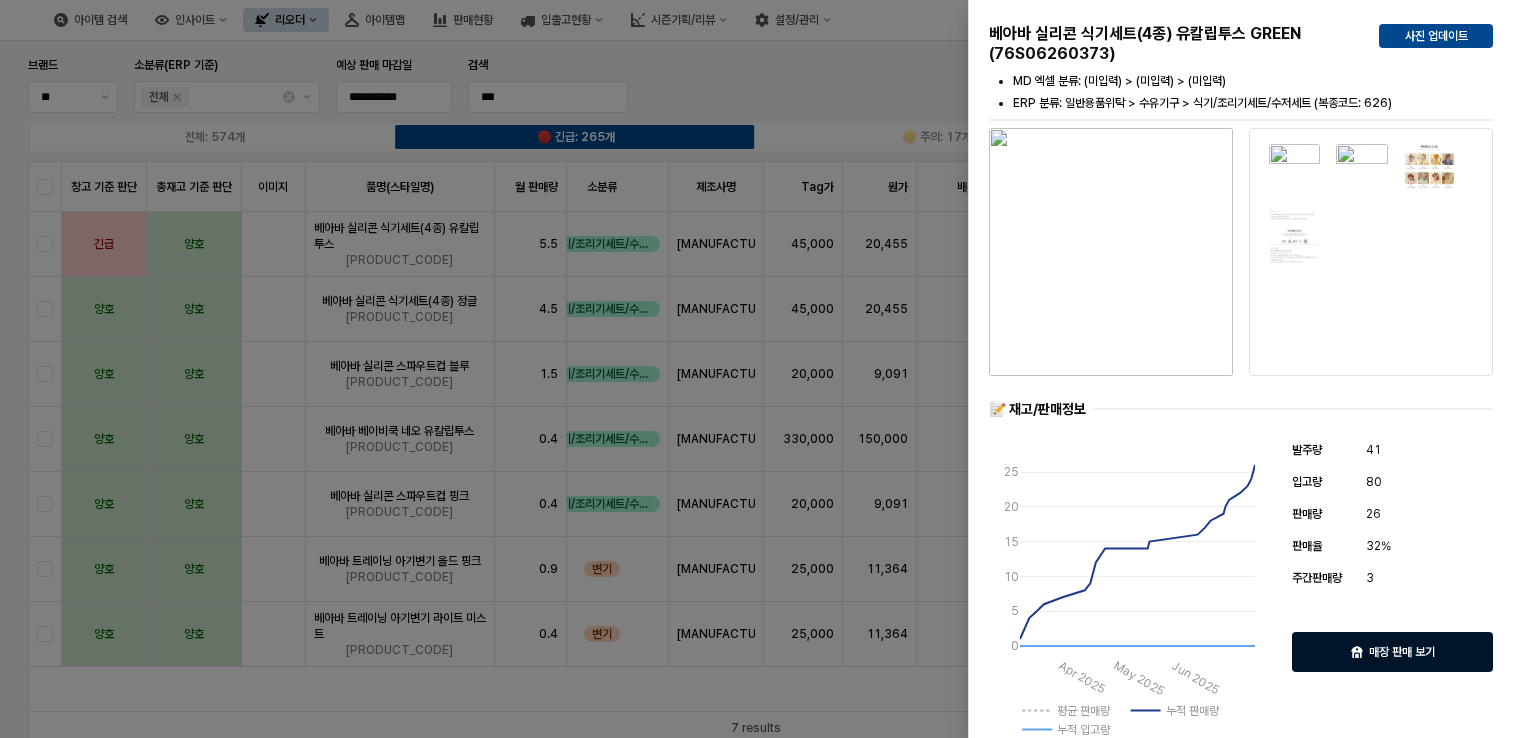 click on "매장 판매 보기" at bounding box center (1402, 652) 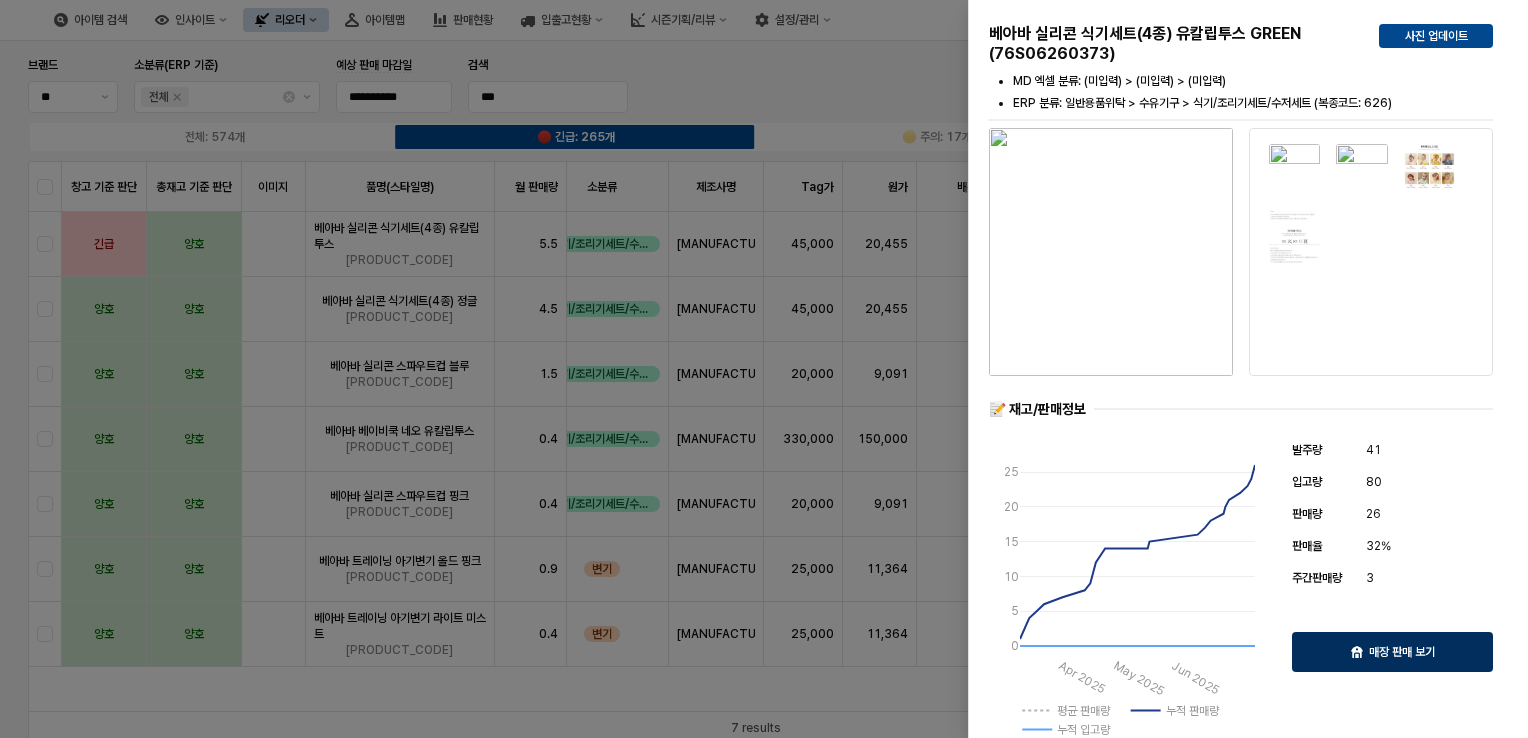 click on "매장 판매량 매장 판매율(%) 매장 입고량 온라인판매 매장 매장 No rows found 0 results" at bounding box center [764, 389] 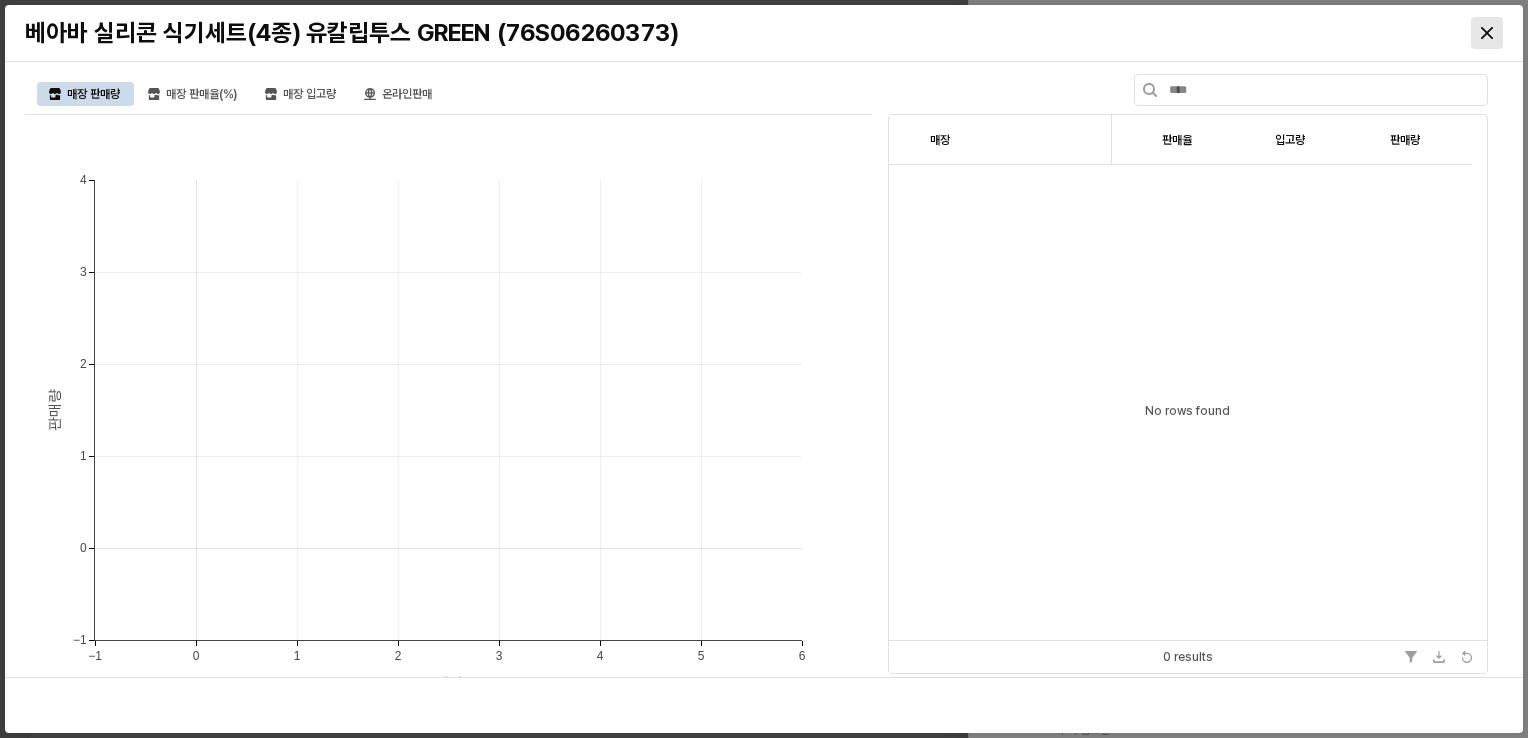 click 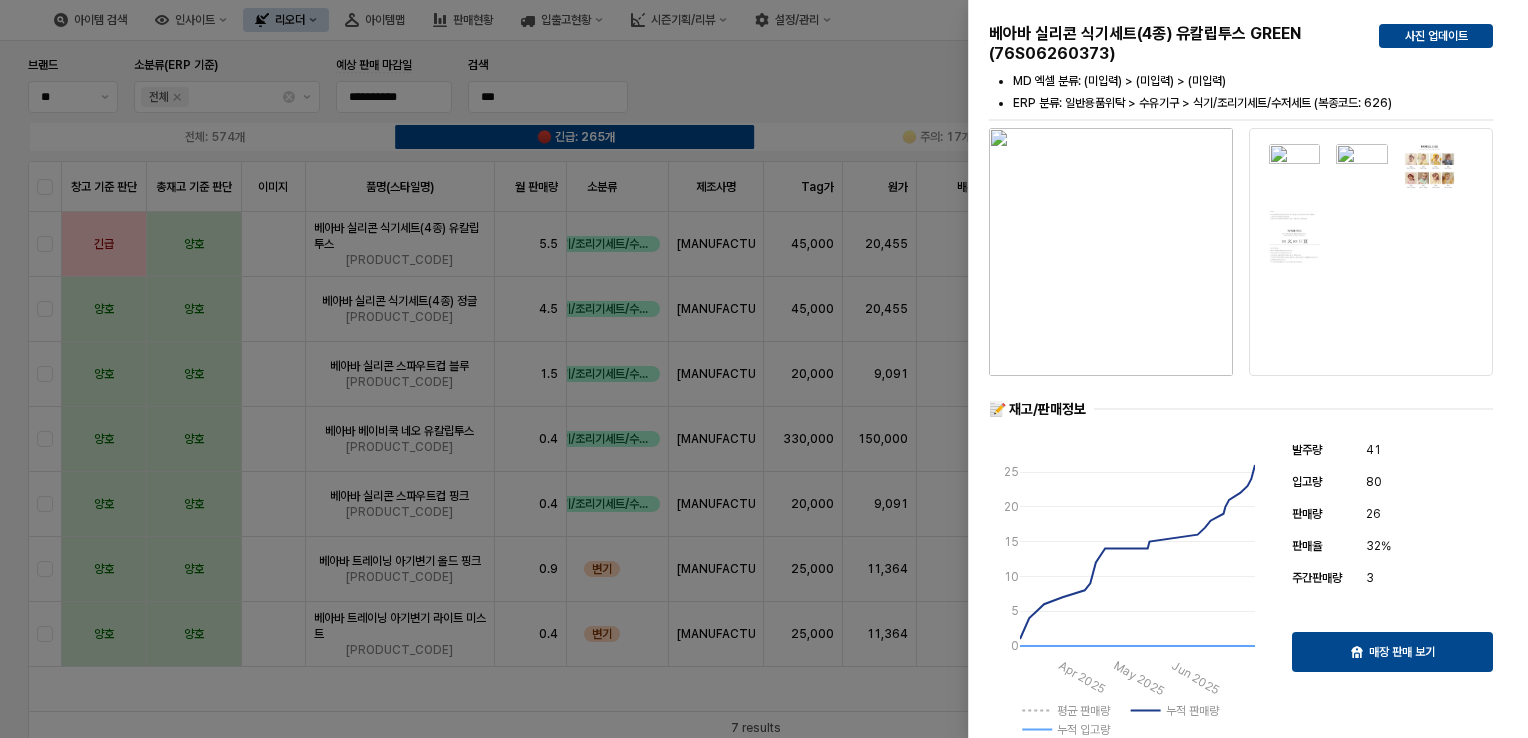 click at bounding box center (764, 369) 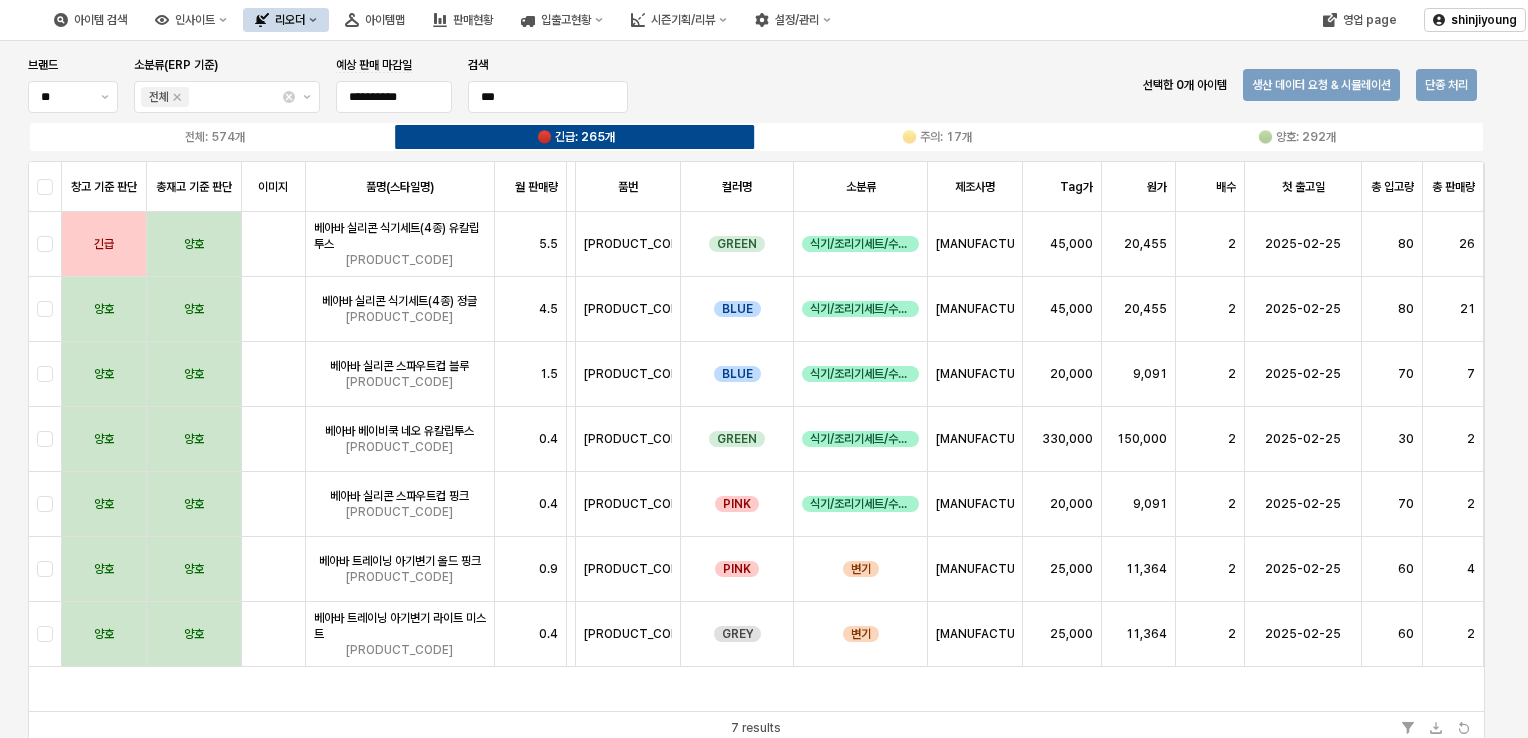 scroll, scrollTop: 0, scrollLeft: 0, axis: both 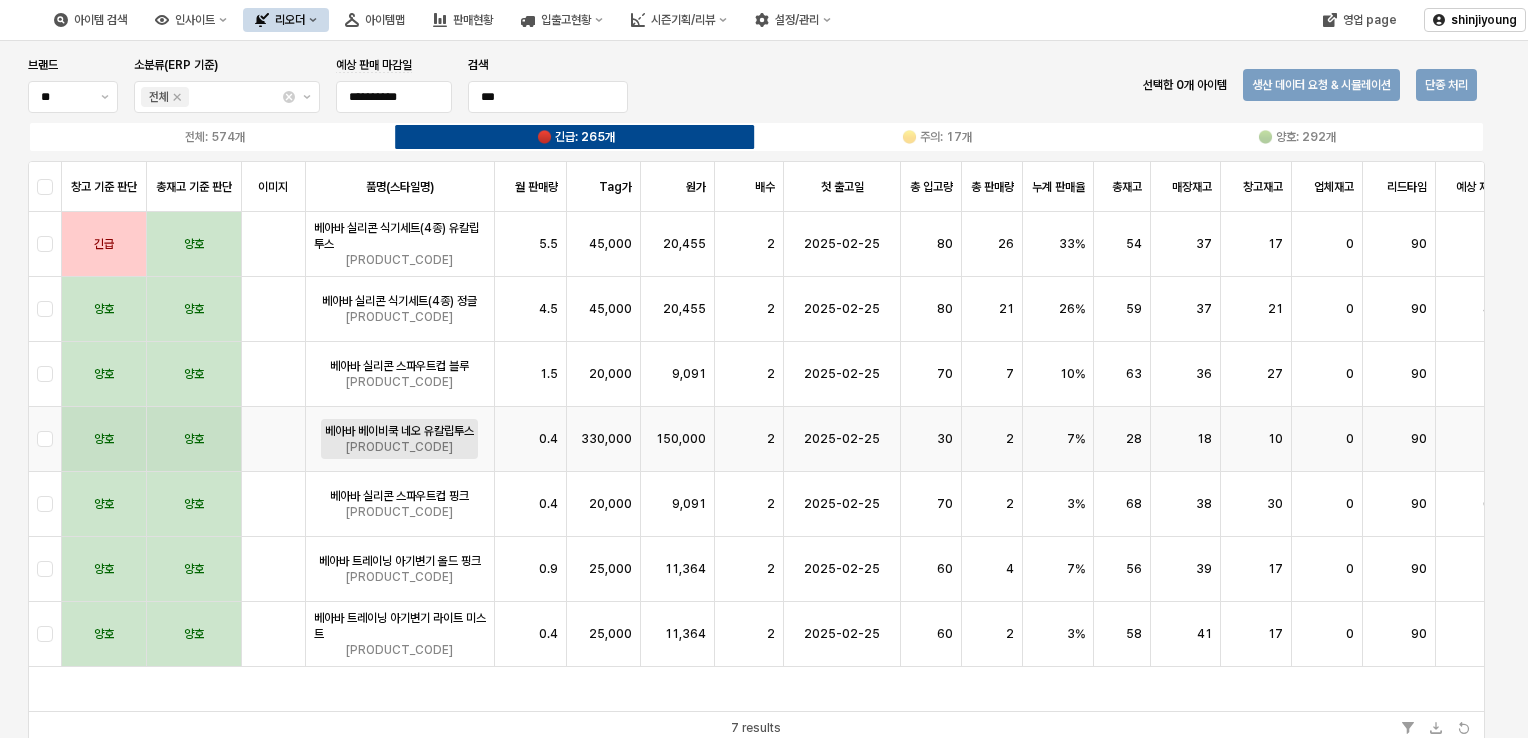 click on "76S06260173" at bounding box center [399, 447] 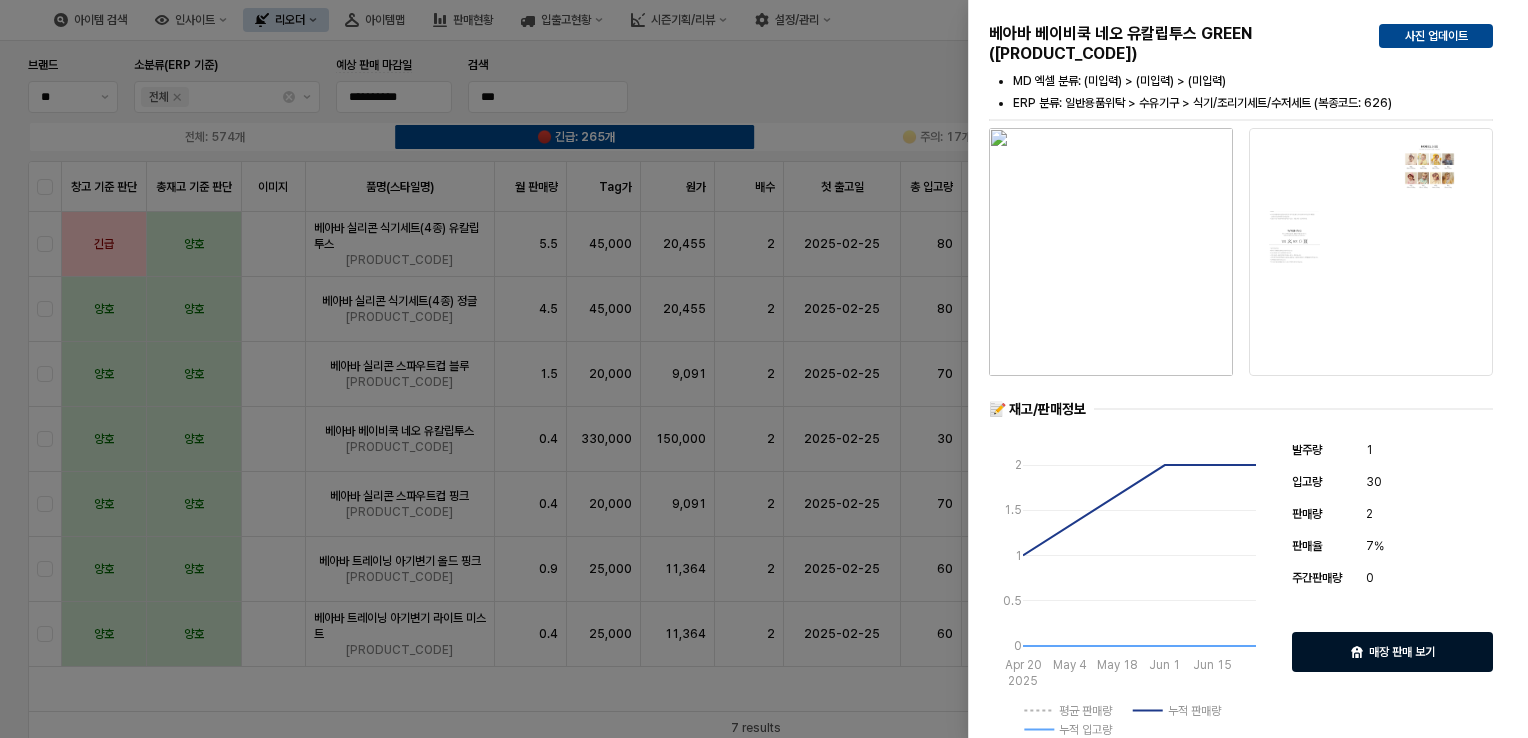 click on "매장 판매 보기" at bounding box center (1402, 652) 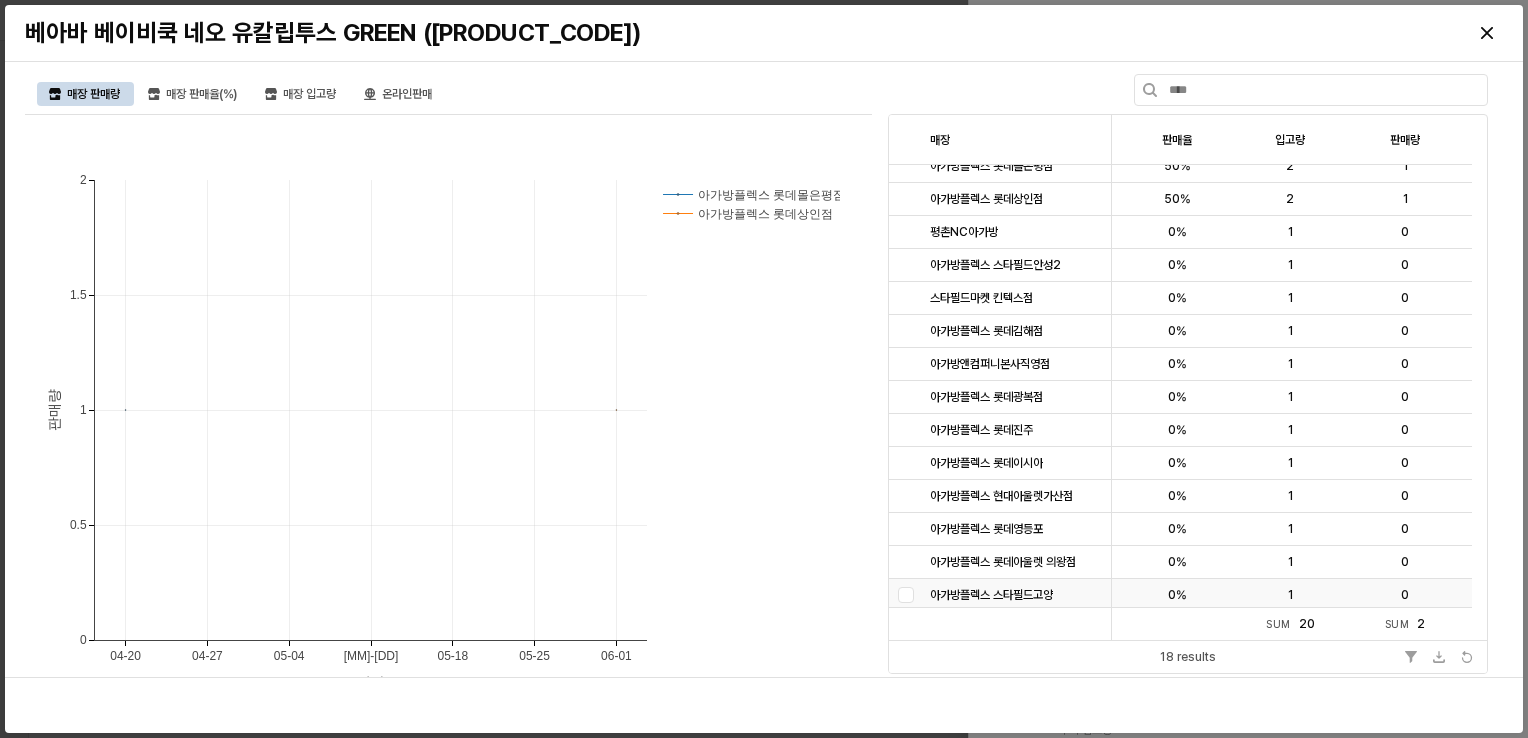 scroll, scrollTop: 0, scrollLeft: 0, axis: both 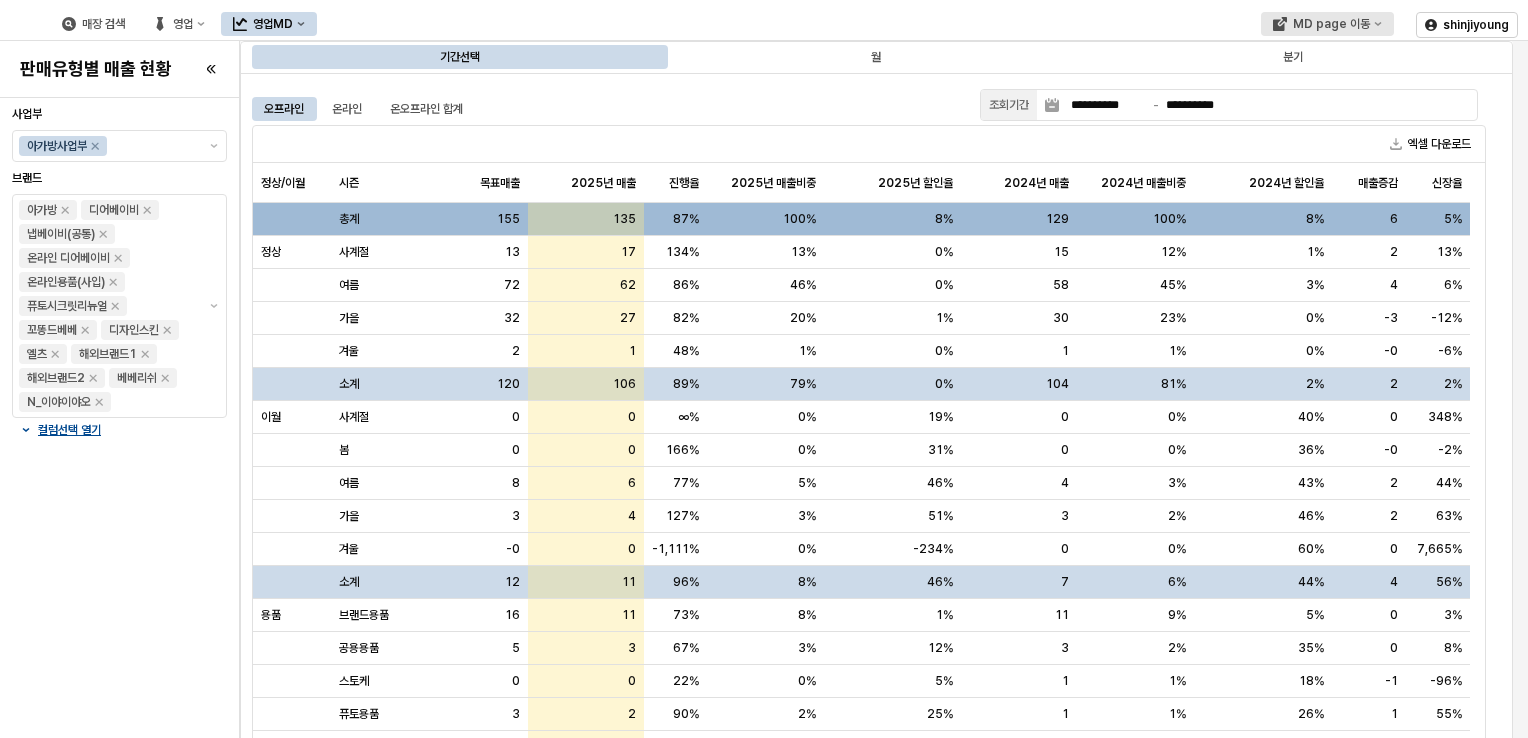 click on "MD page 이동" at bounding box center (1331, 24) 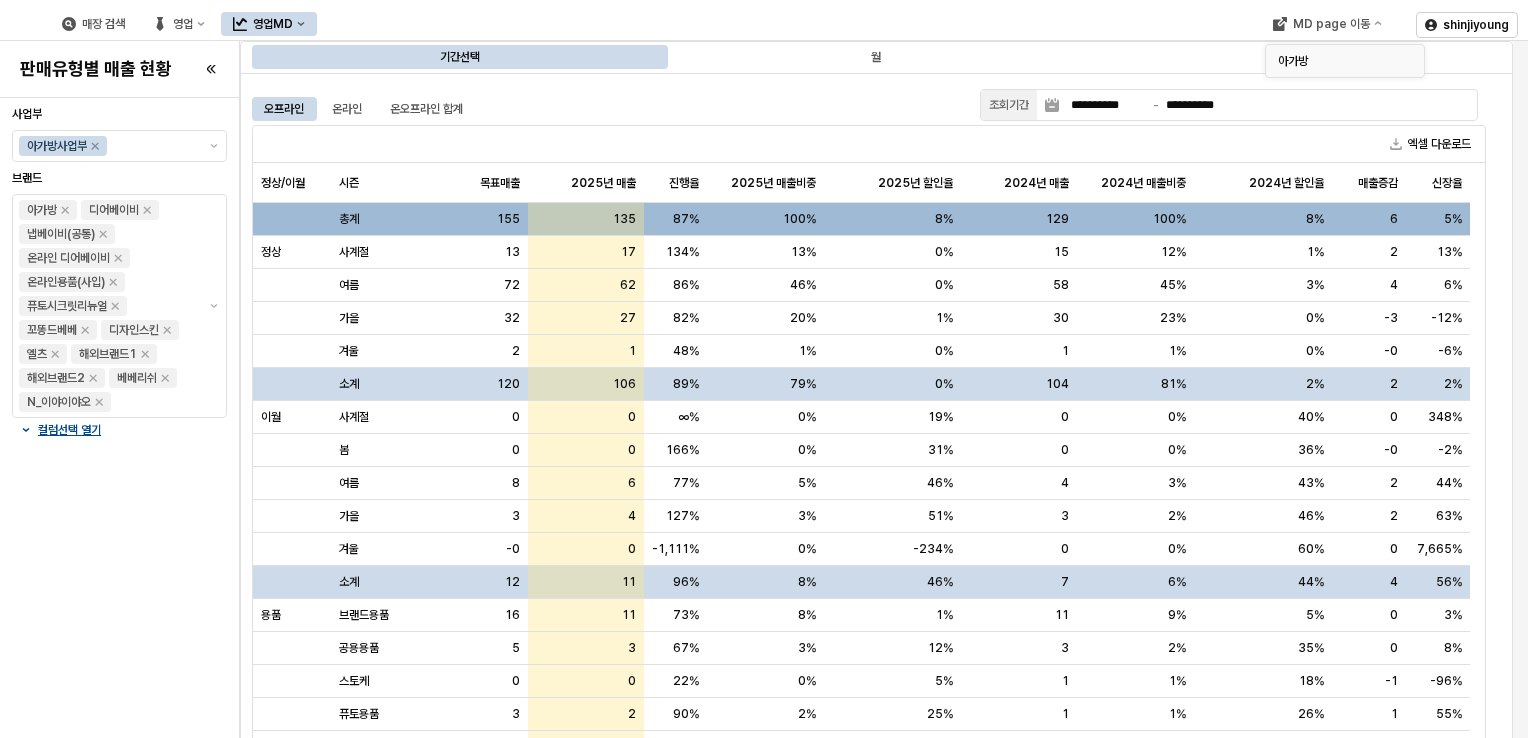 click on "아가방" at bounding box center (1339, 61) 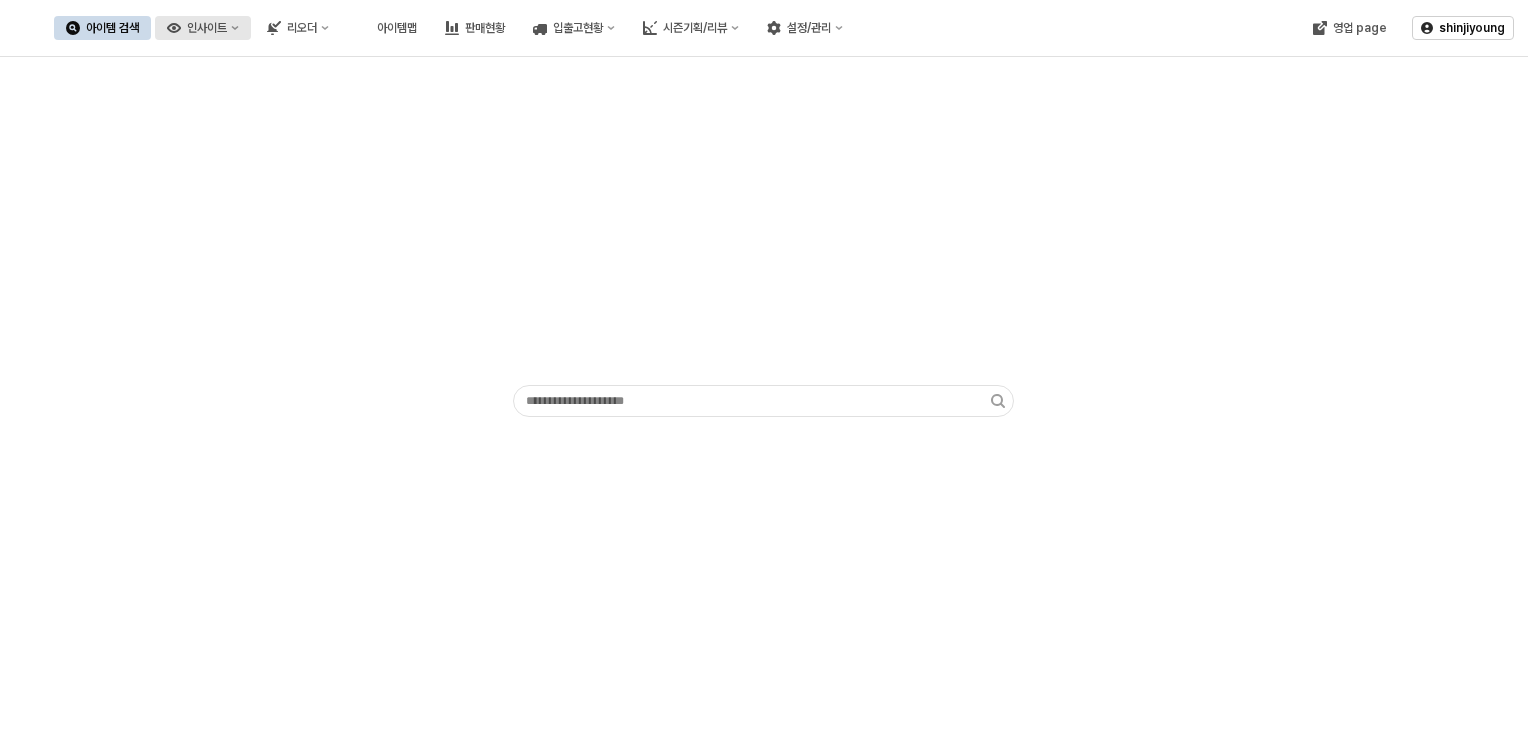 click on "인사이트" at bounding box center (203, 28) 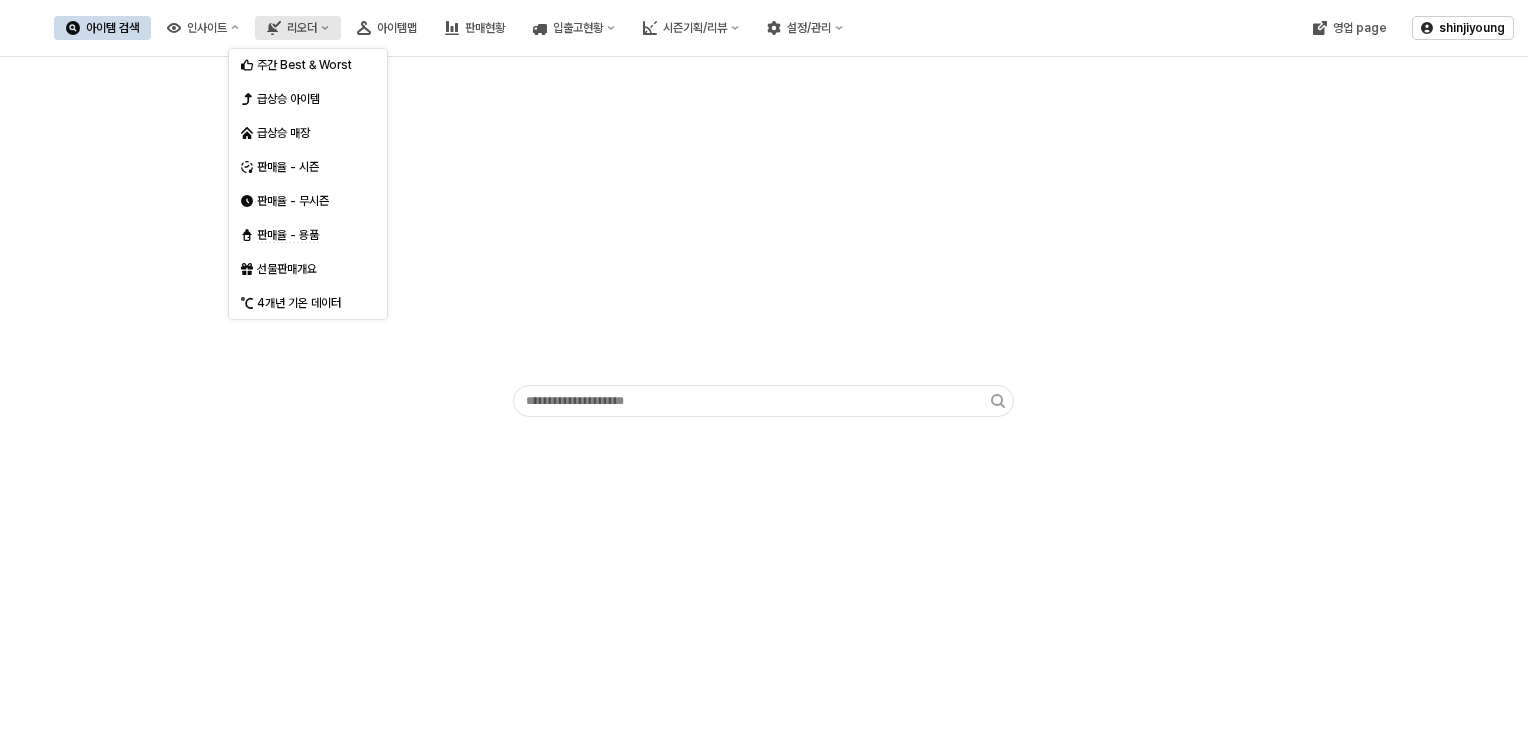click on "리오더" at bounding box center [298, 28] 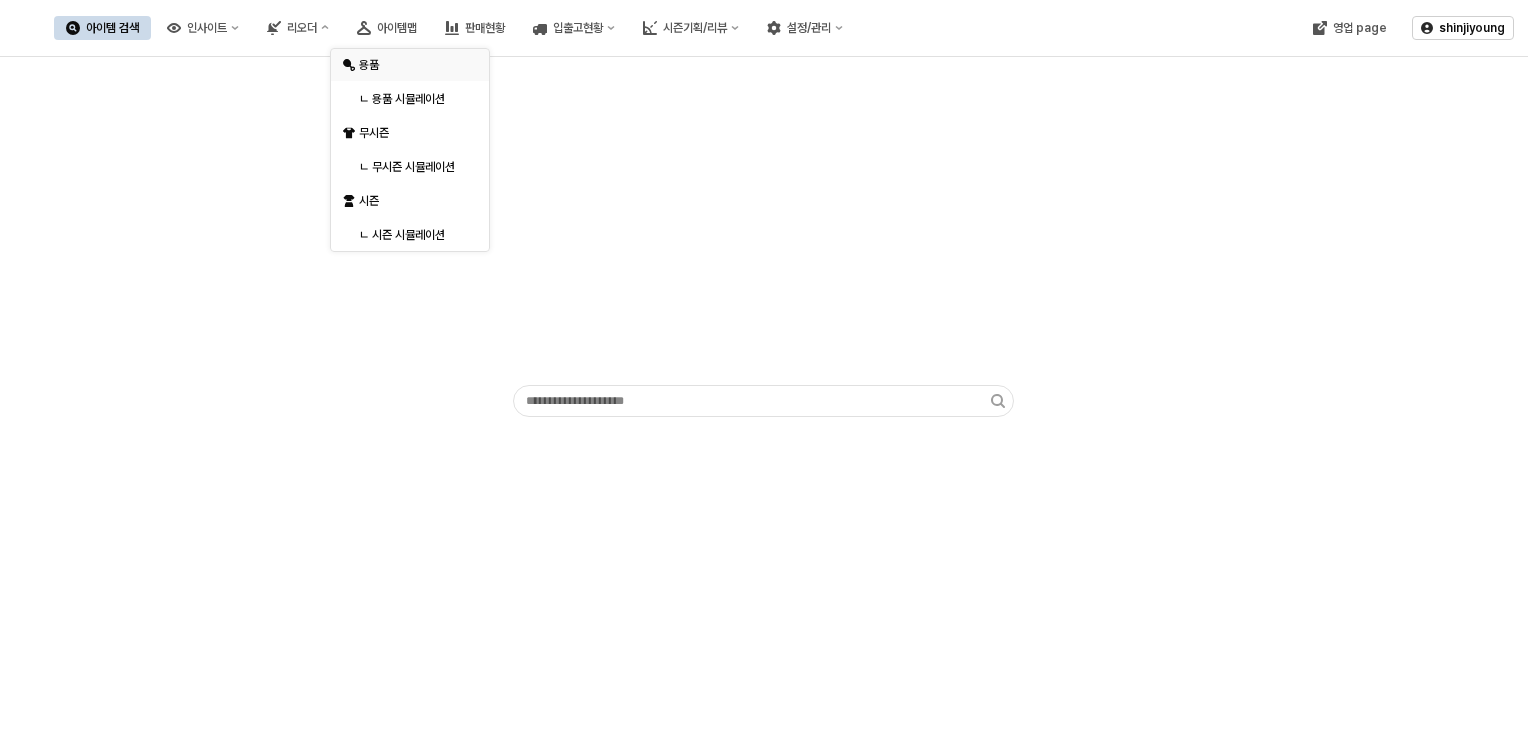 click on "용품" at bounding box center [412, 65] 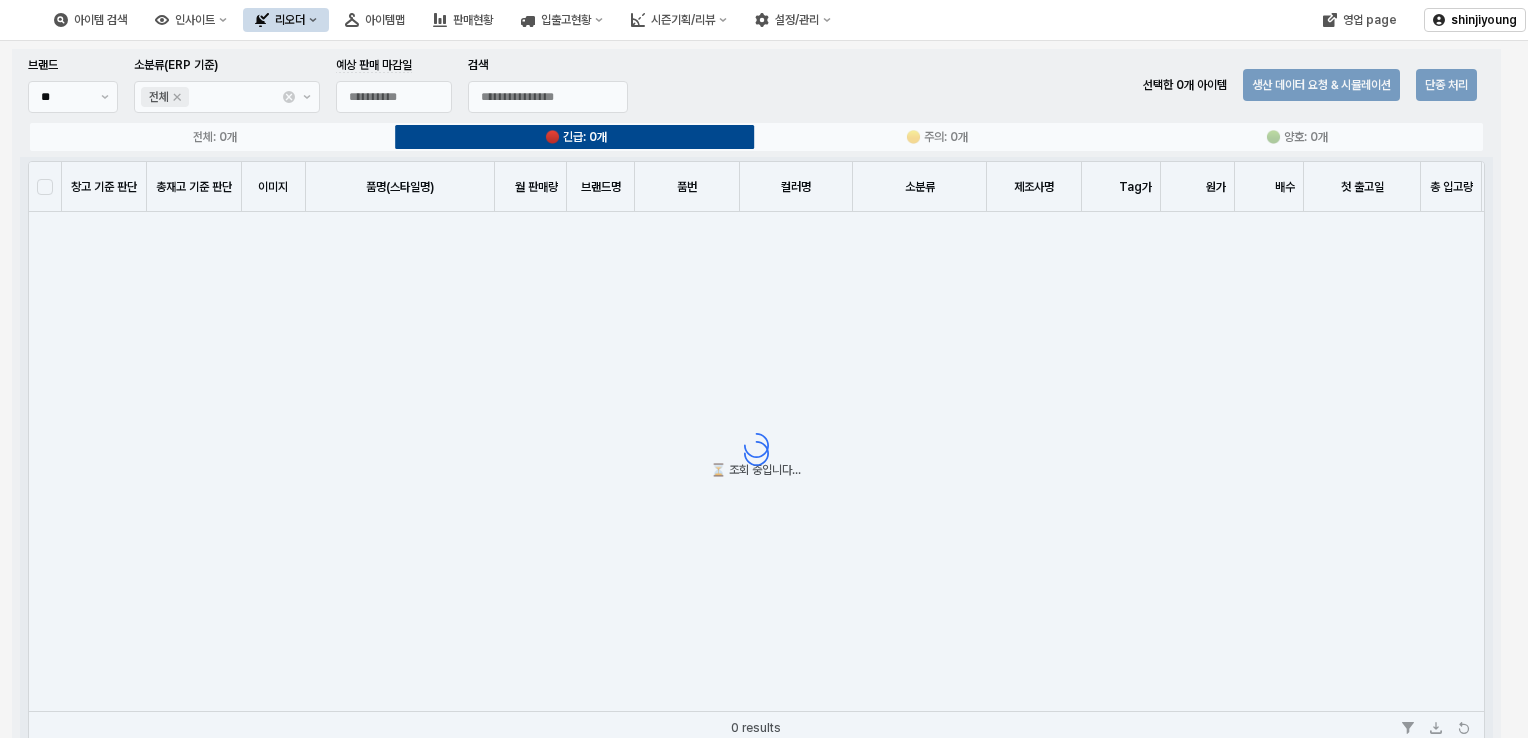 type on "**********" 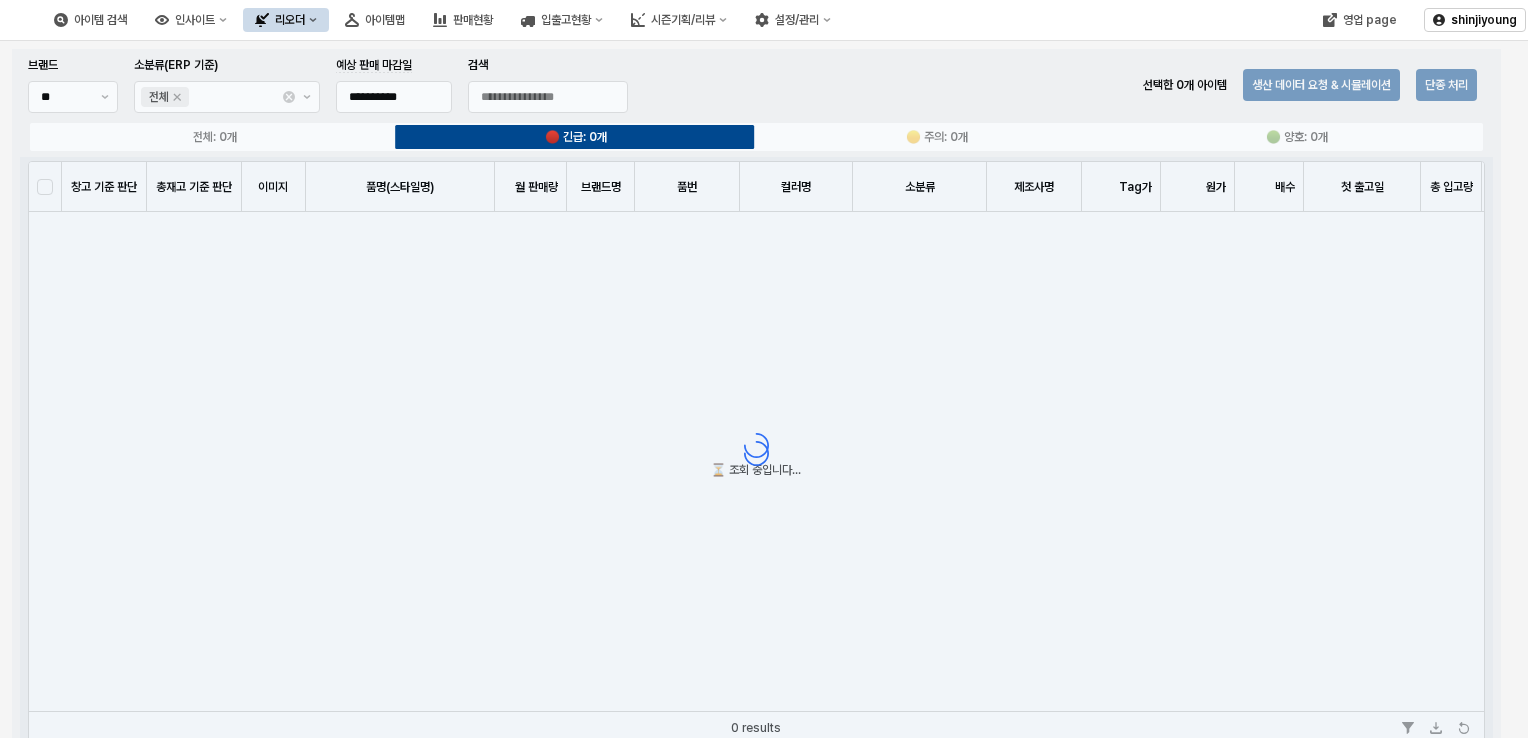 click at bounding box center (756, 445) 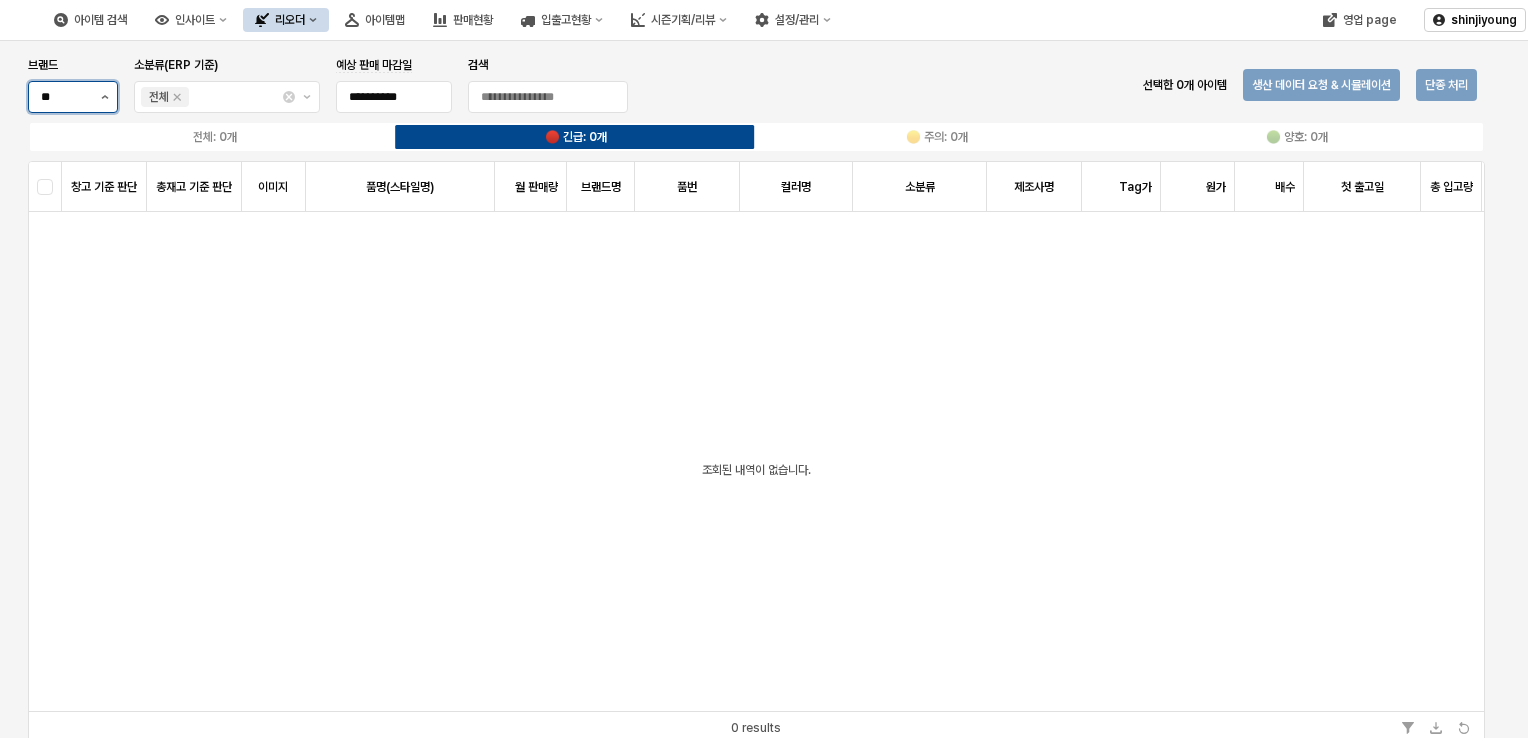 click at bounding box center (105, 97) 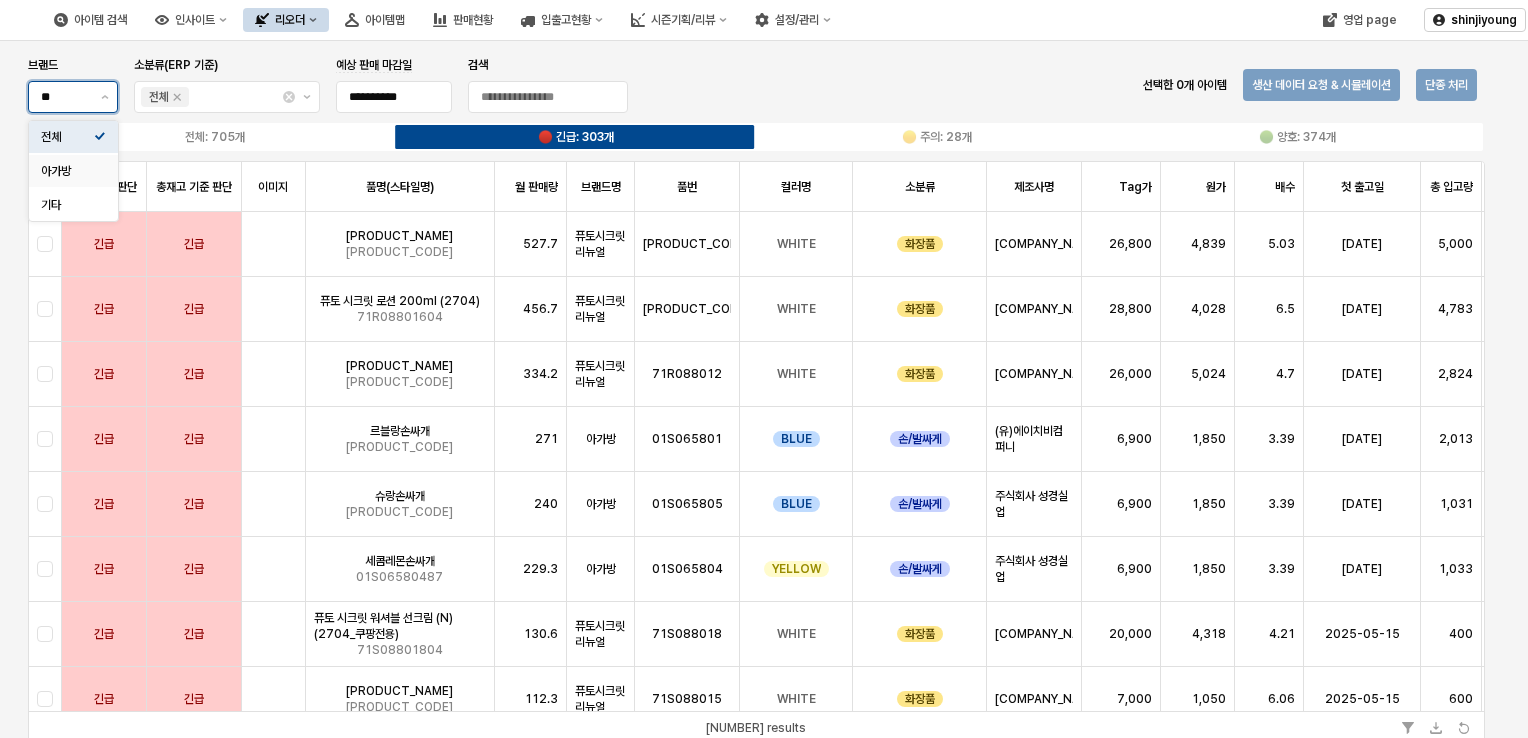 click on "아가방" at bounding box center [67, 171] 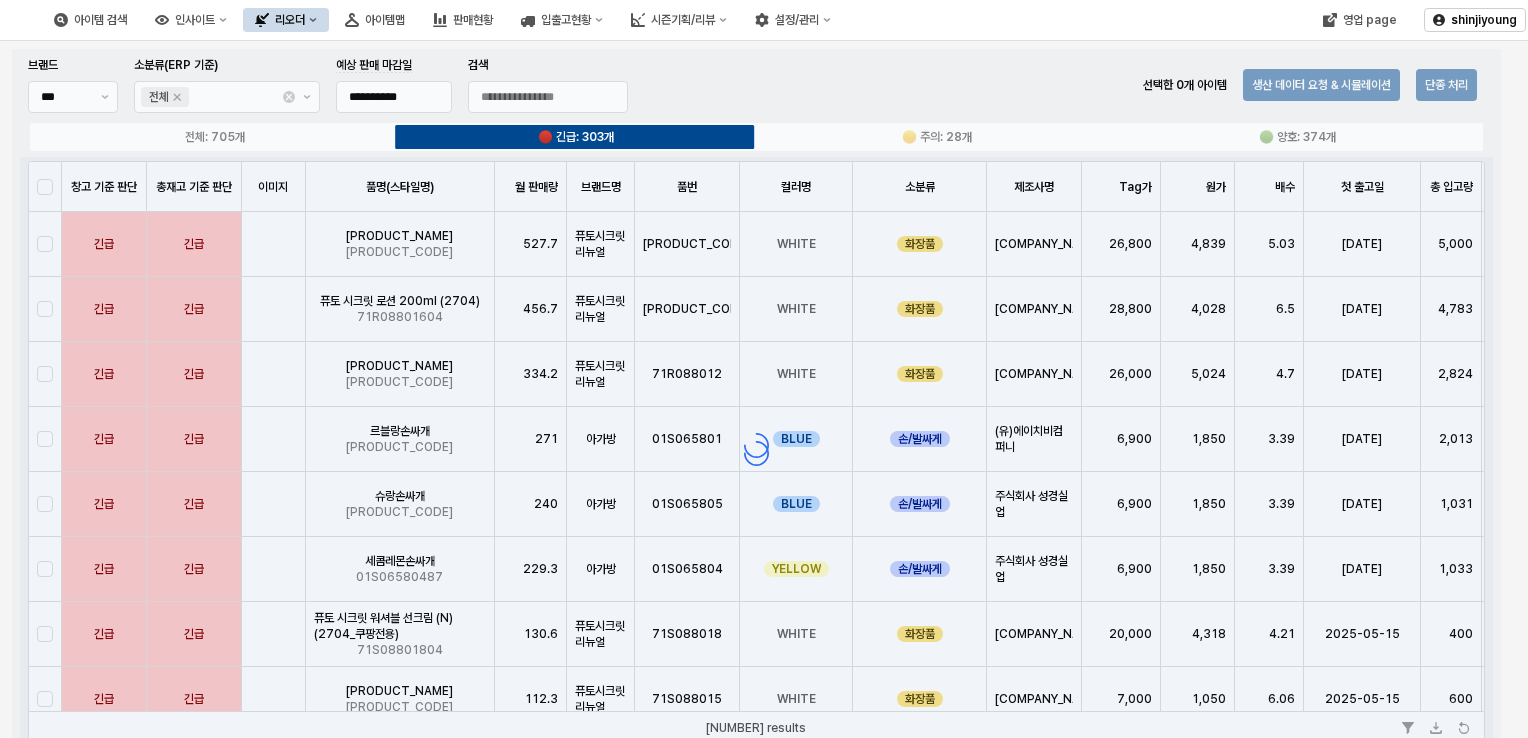 click at bounding box center [756, 445] 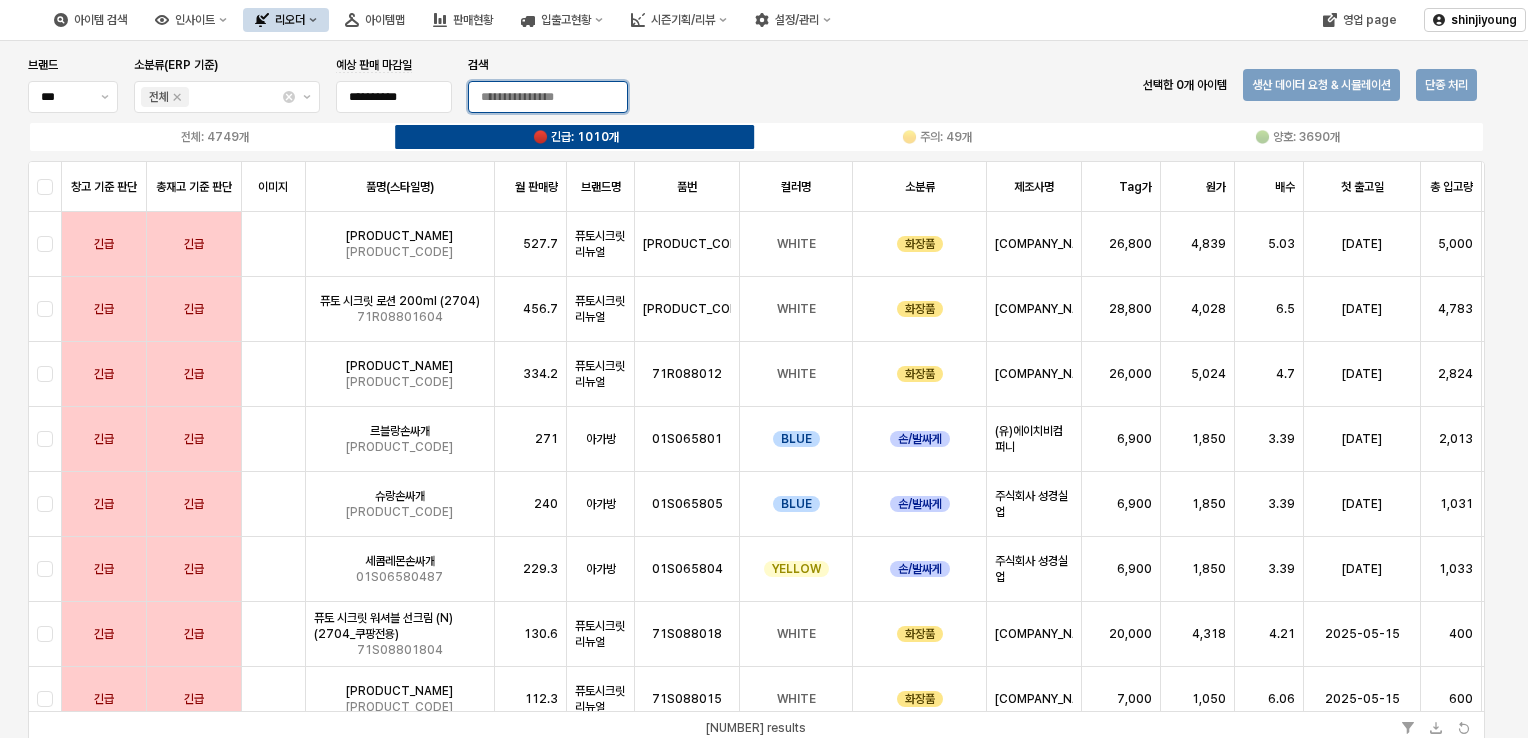 click on "검색" at bounding box center (548, 97) 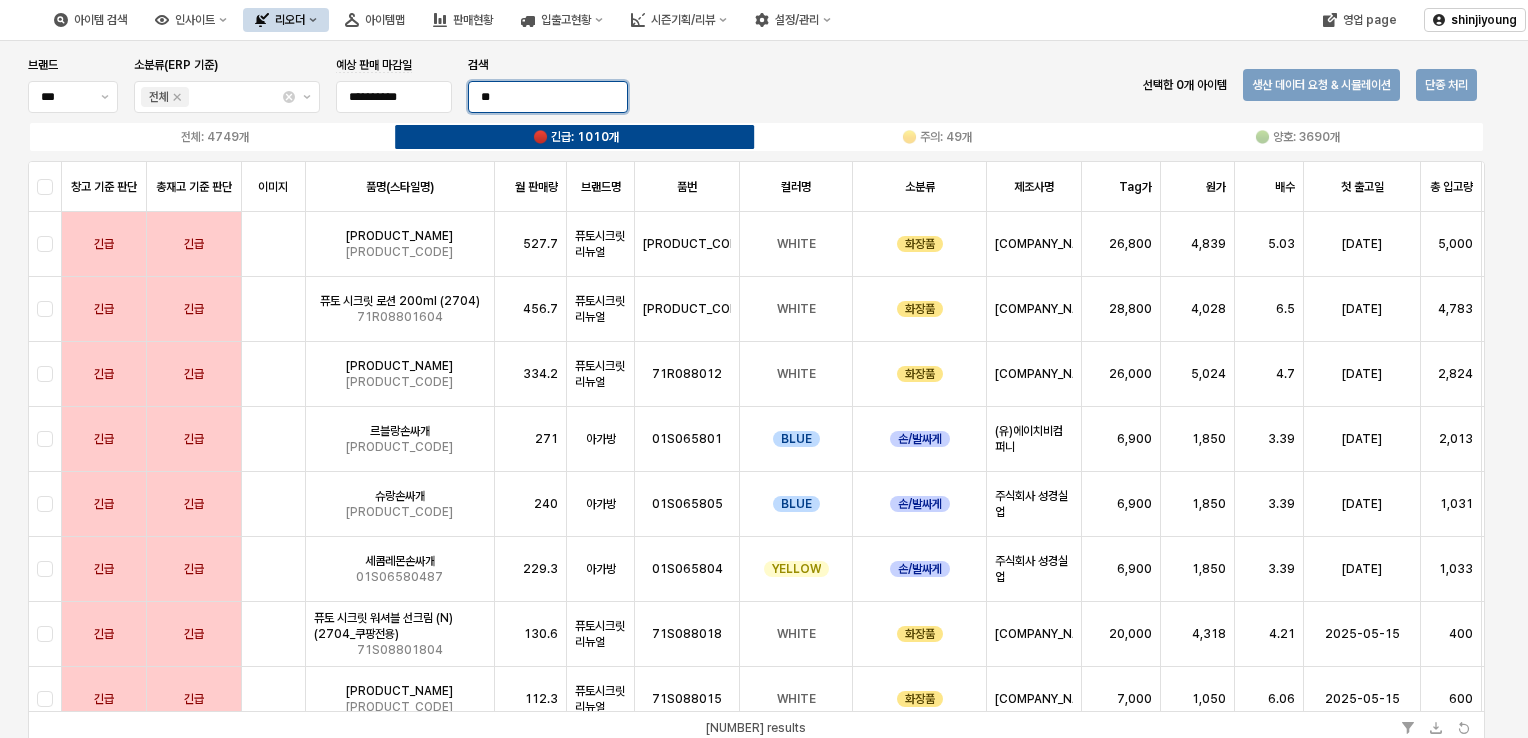 type on "*" 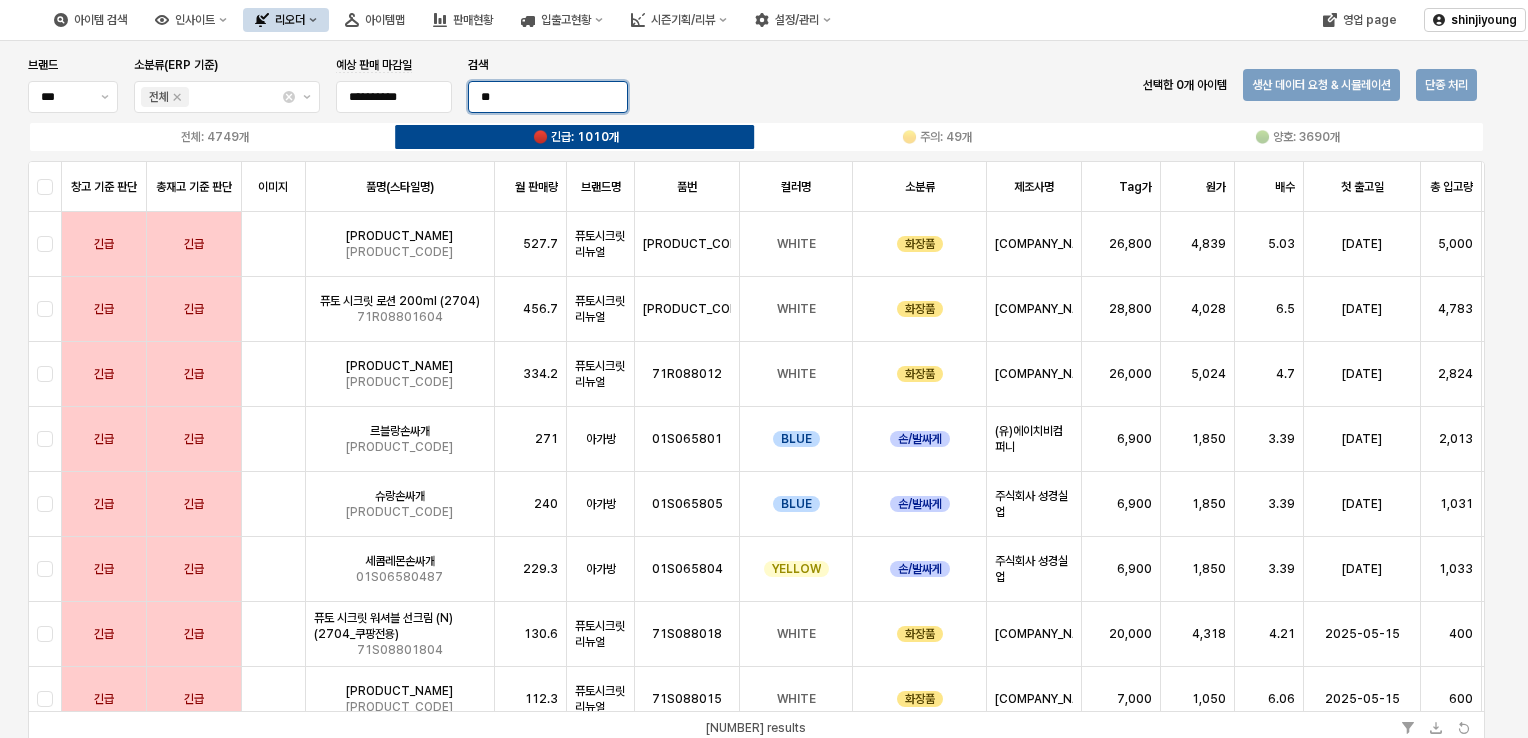 type on "*" 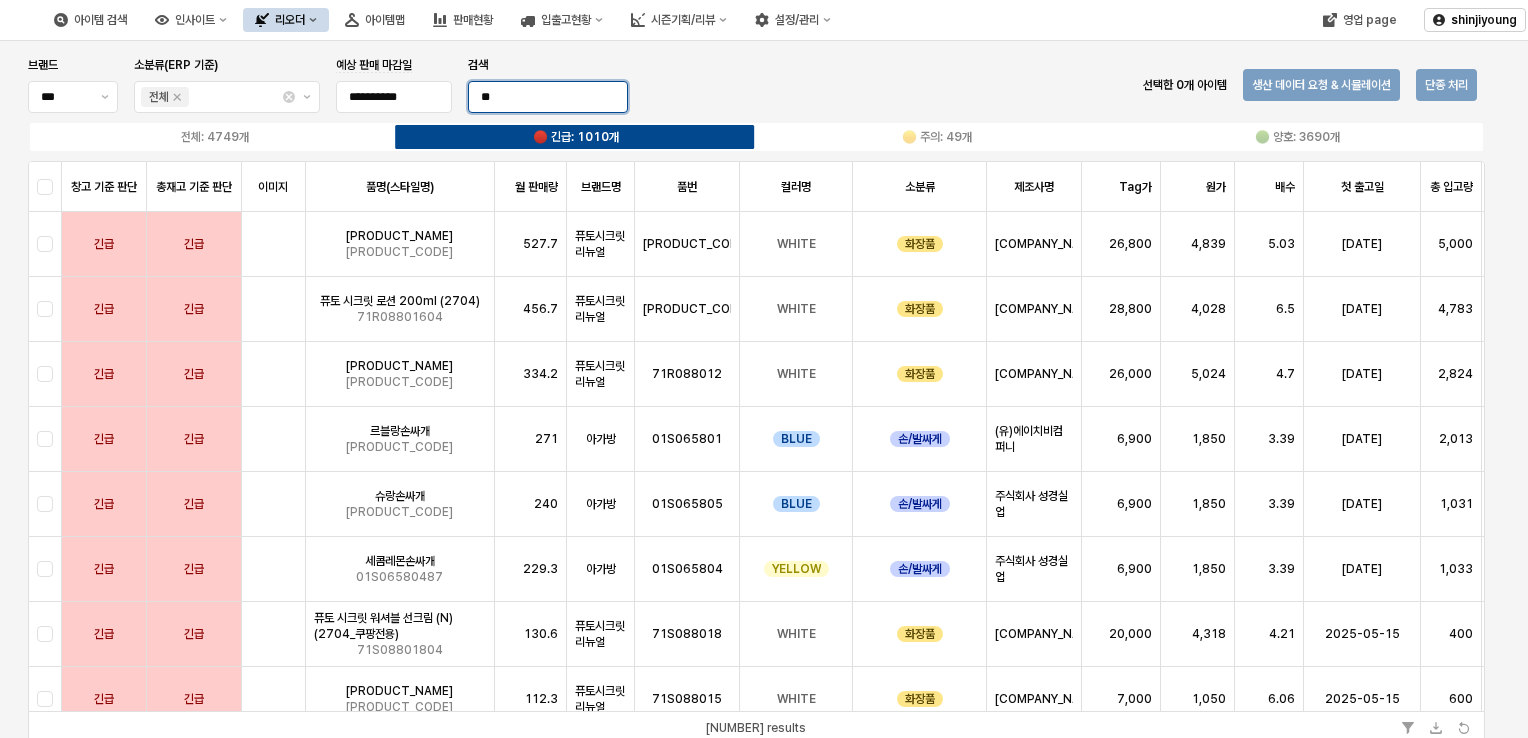 type on "**" 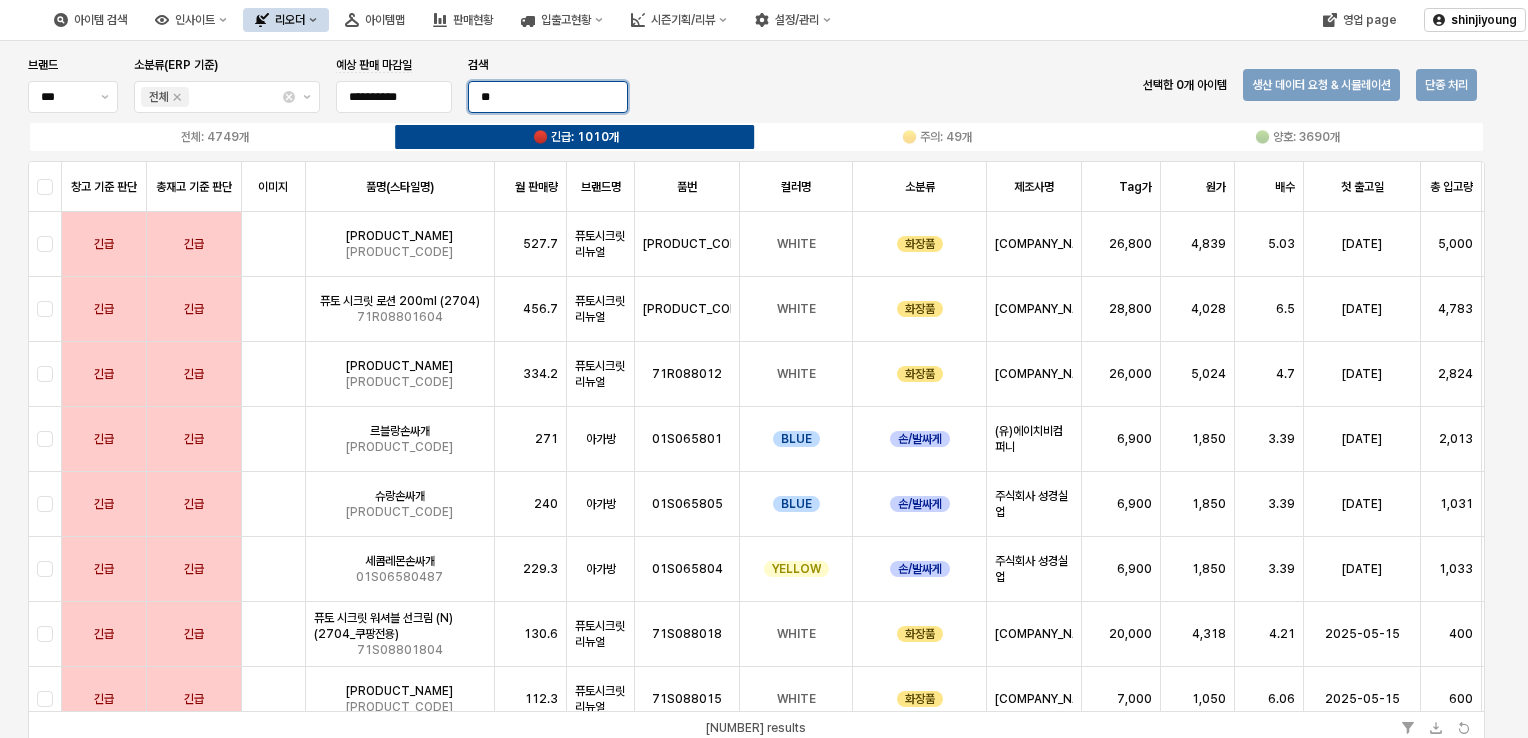click on "**" at bounding box center (548, 97) 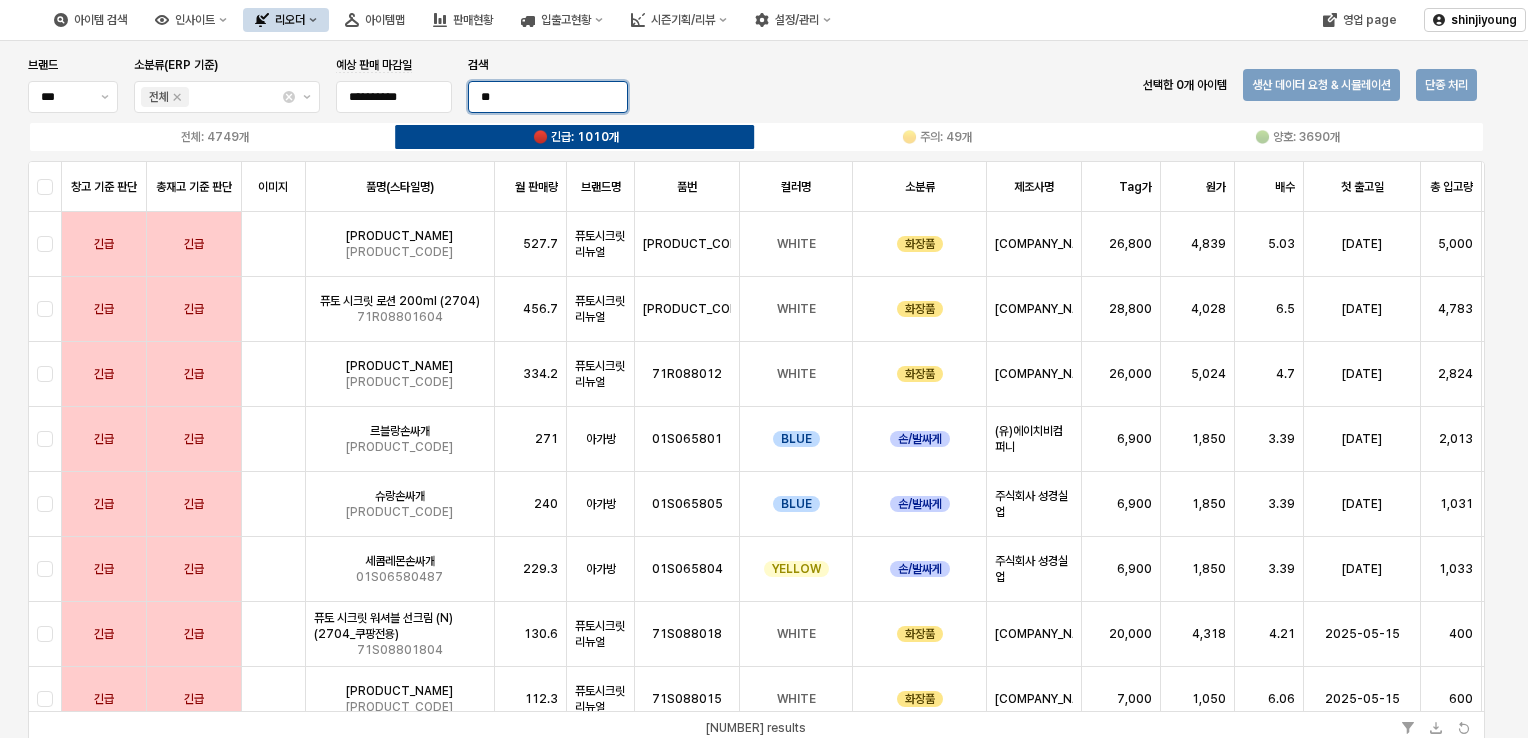 click on "**" at bounding box center [548, 97] 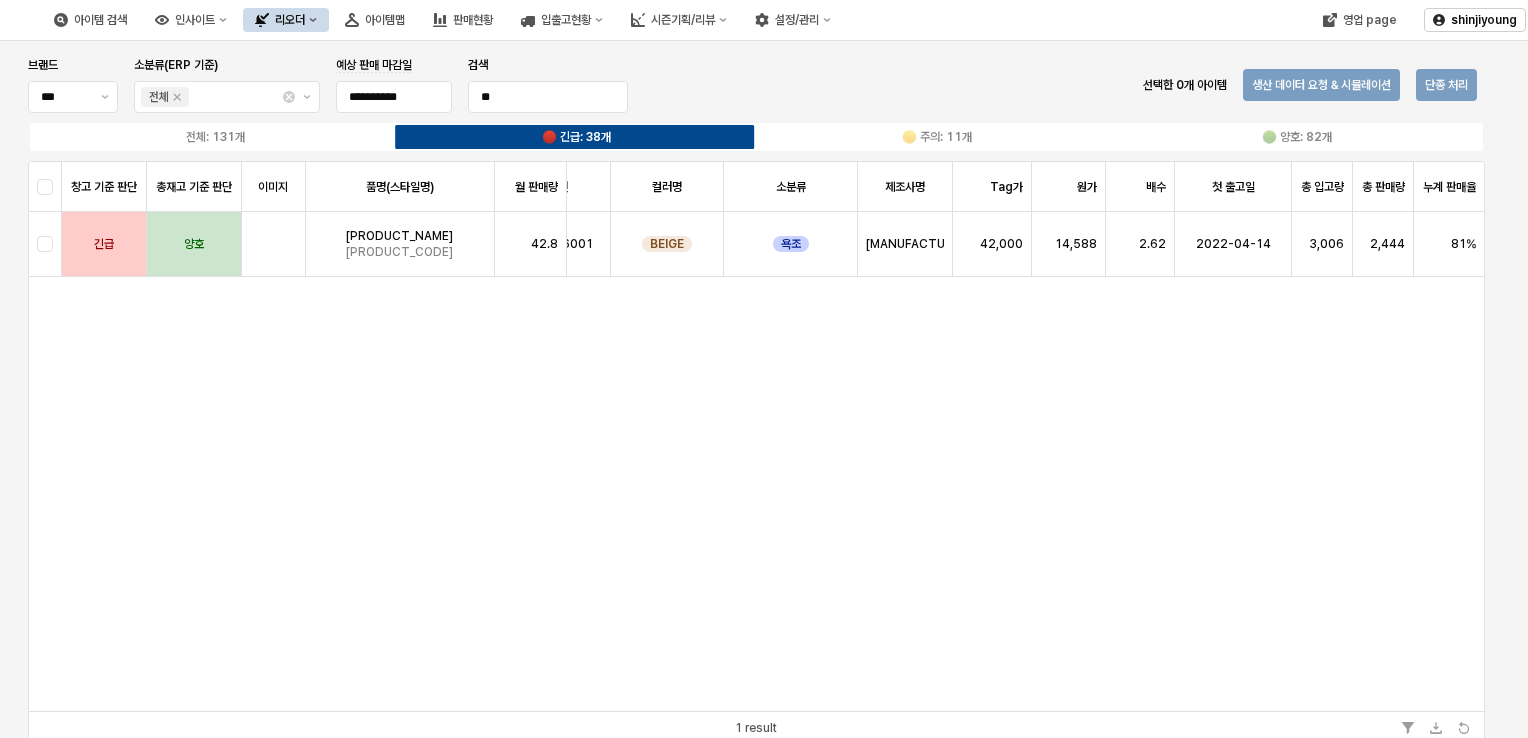 scroll, scrollTop: 0, scrollLeft: 408, axis: horizontal 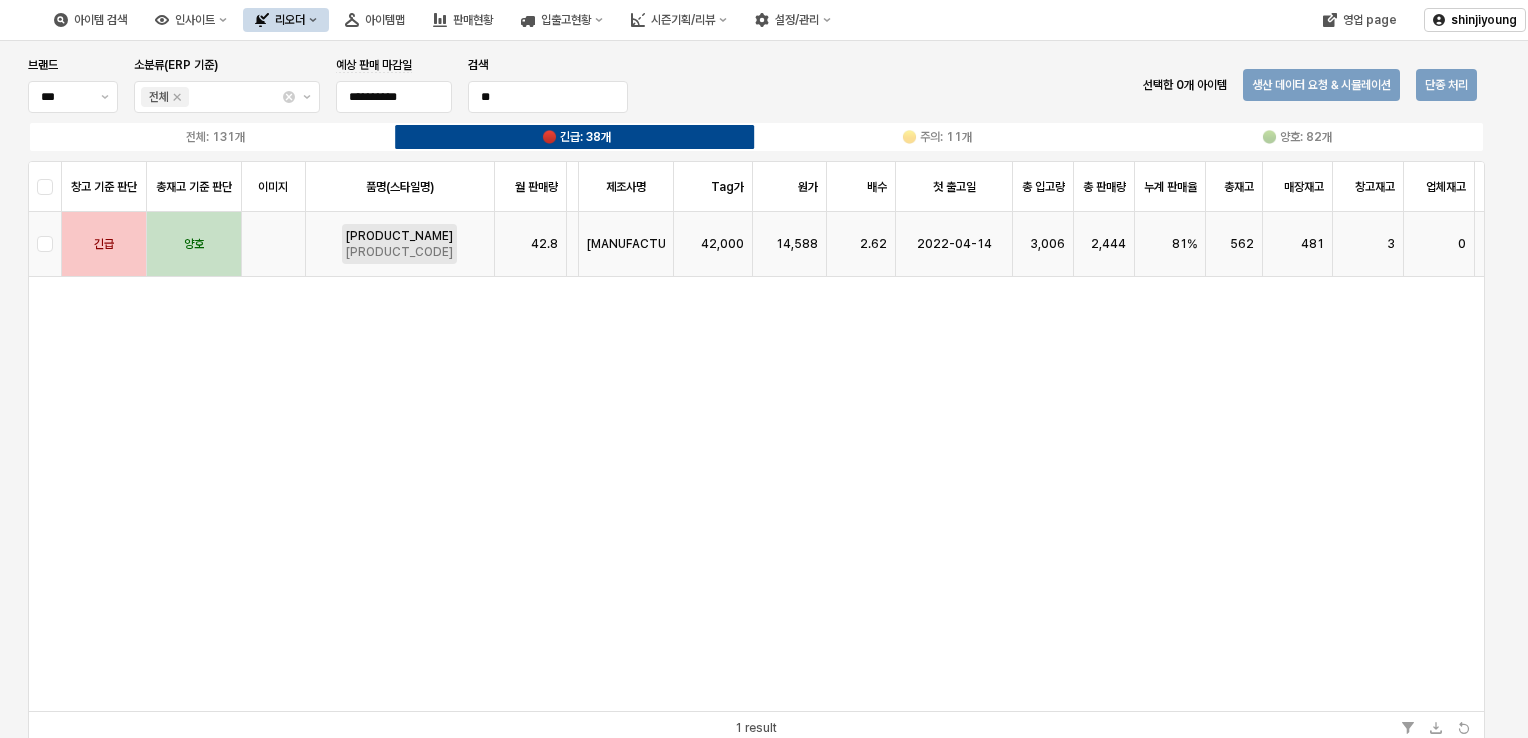 click on "01P08600121" at bounding box center [399, 252] 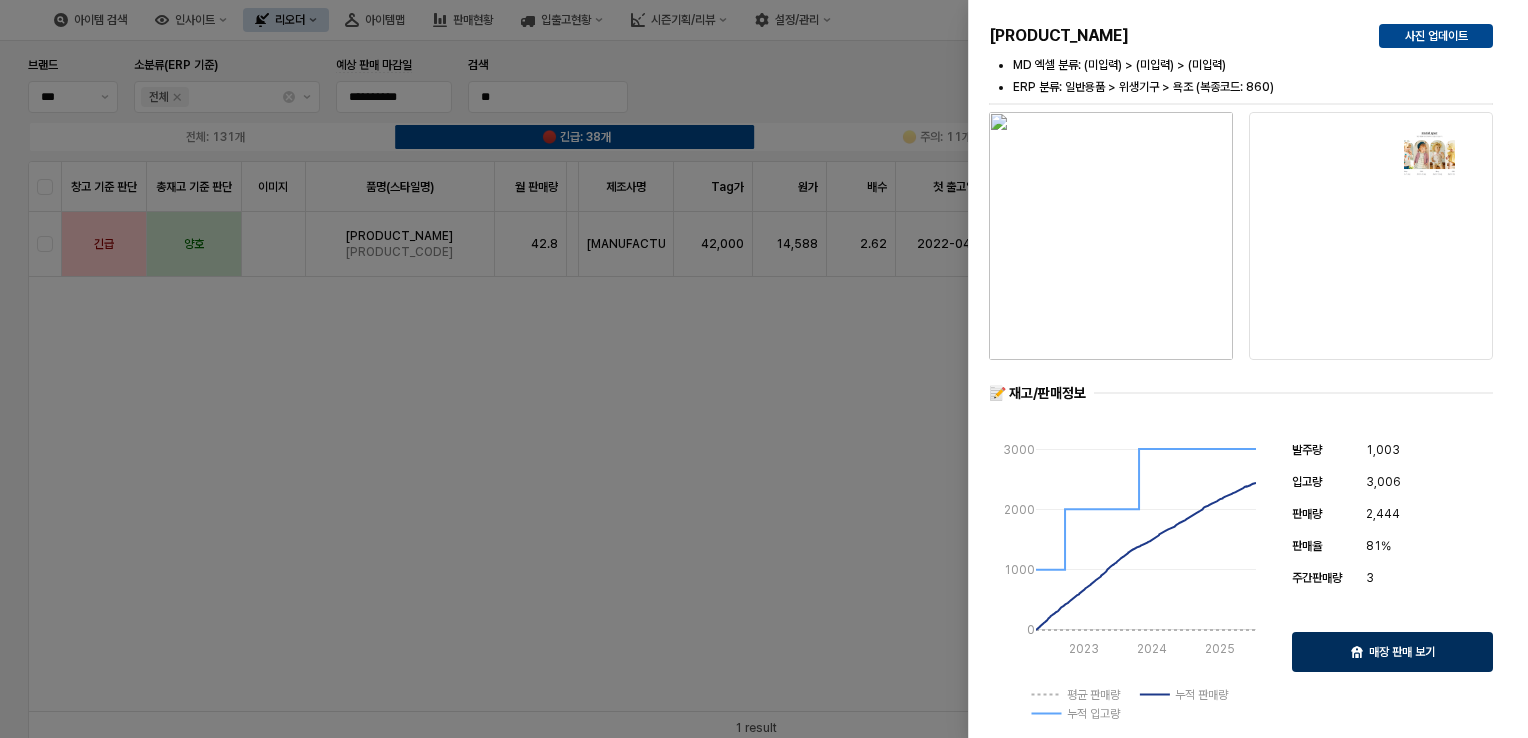 click on "매장 판매 보기" at bounding box center [1402, 652] 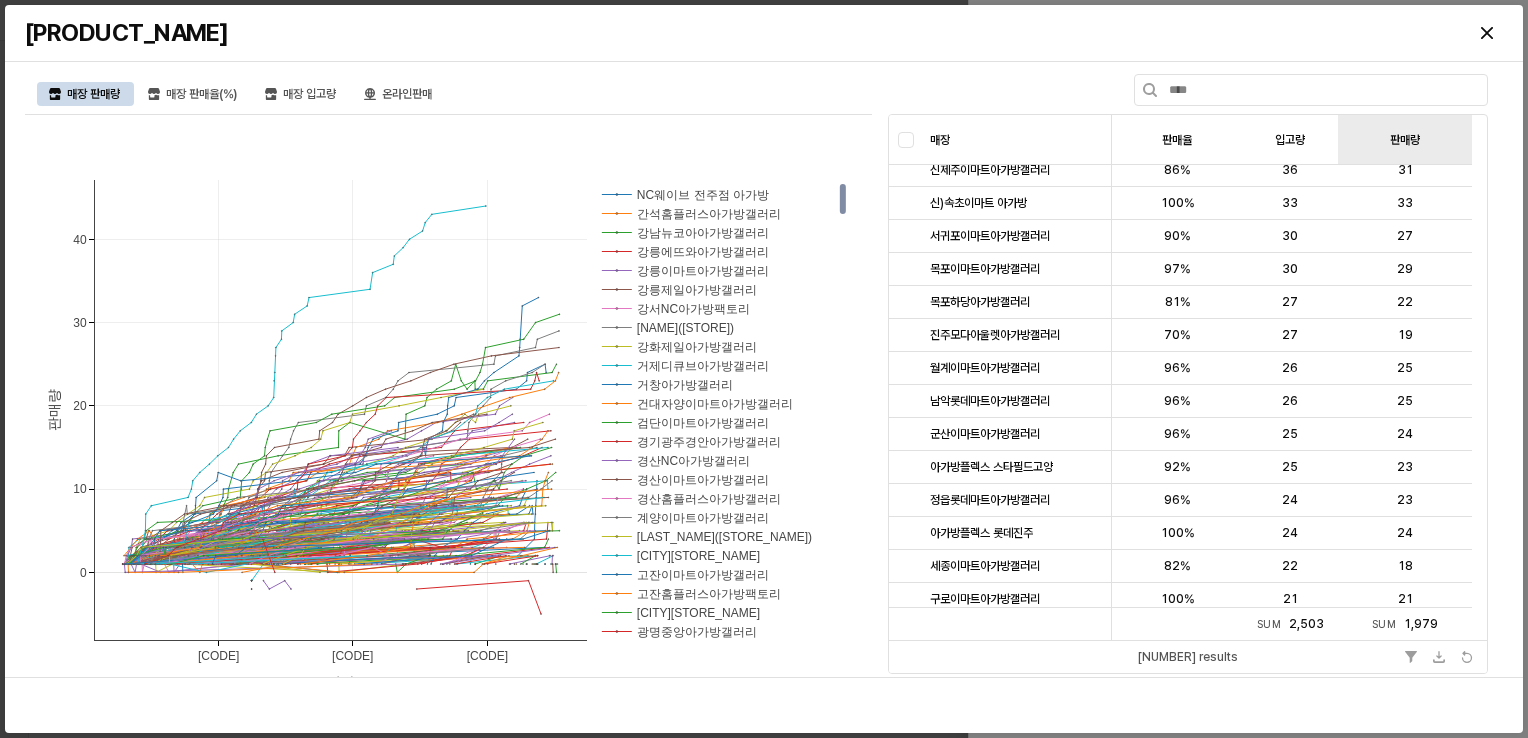 scroll, scrollTop: 0, scrollLeft: 0, axis: both 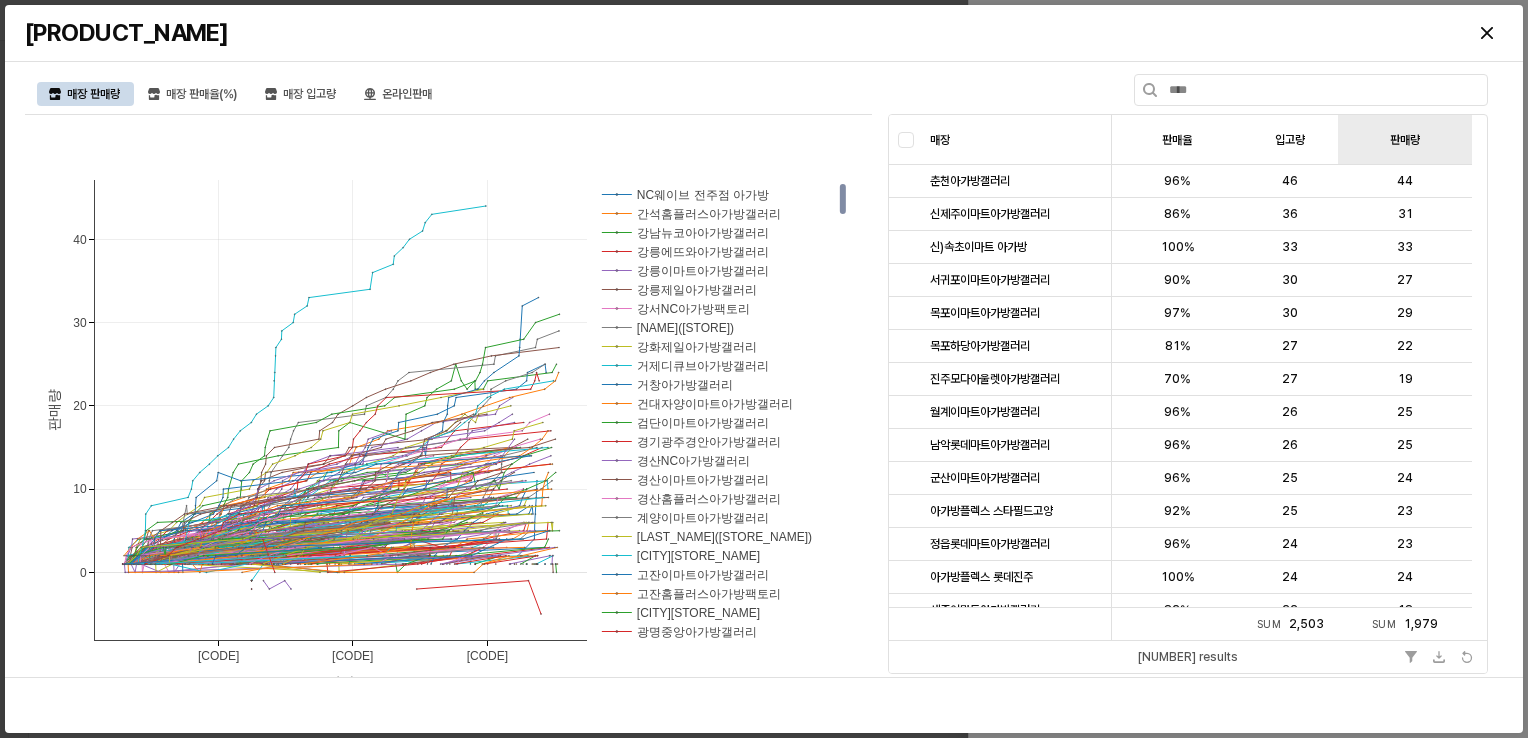 click on "판매량 판매량" at bounding box center (1405, 140) 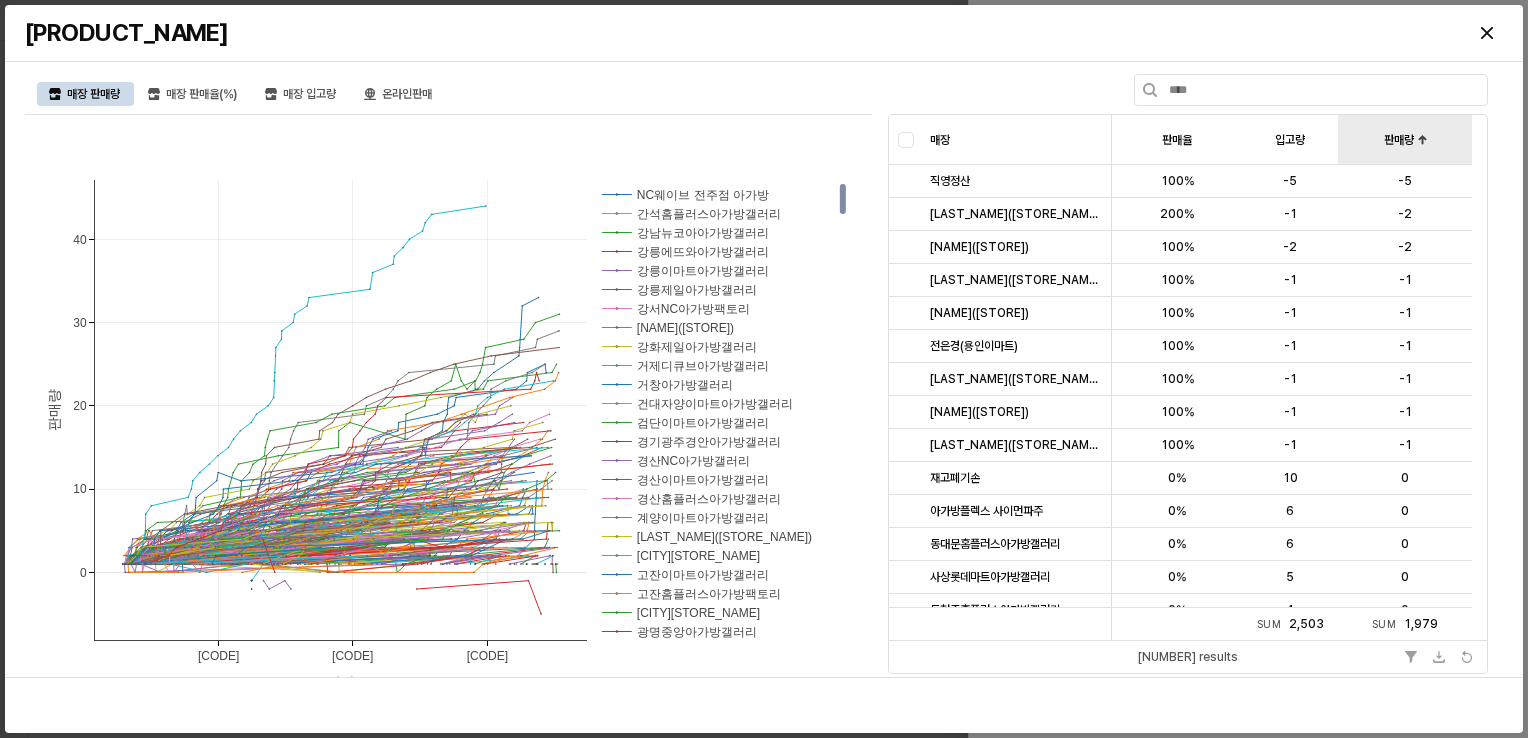 click on "판매량 판매량" at bounding box center (1405, 140) 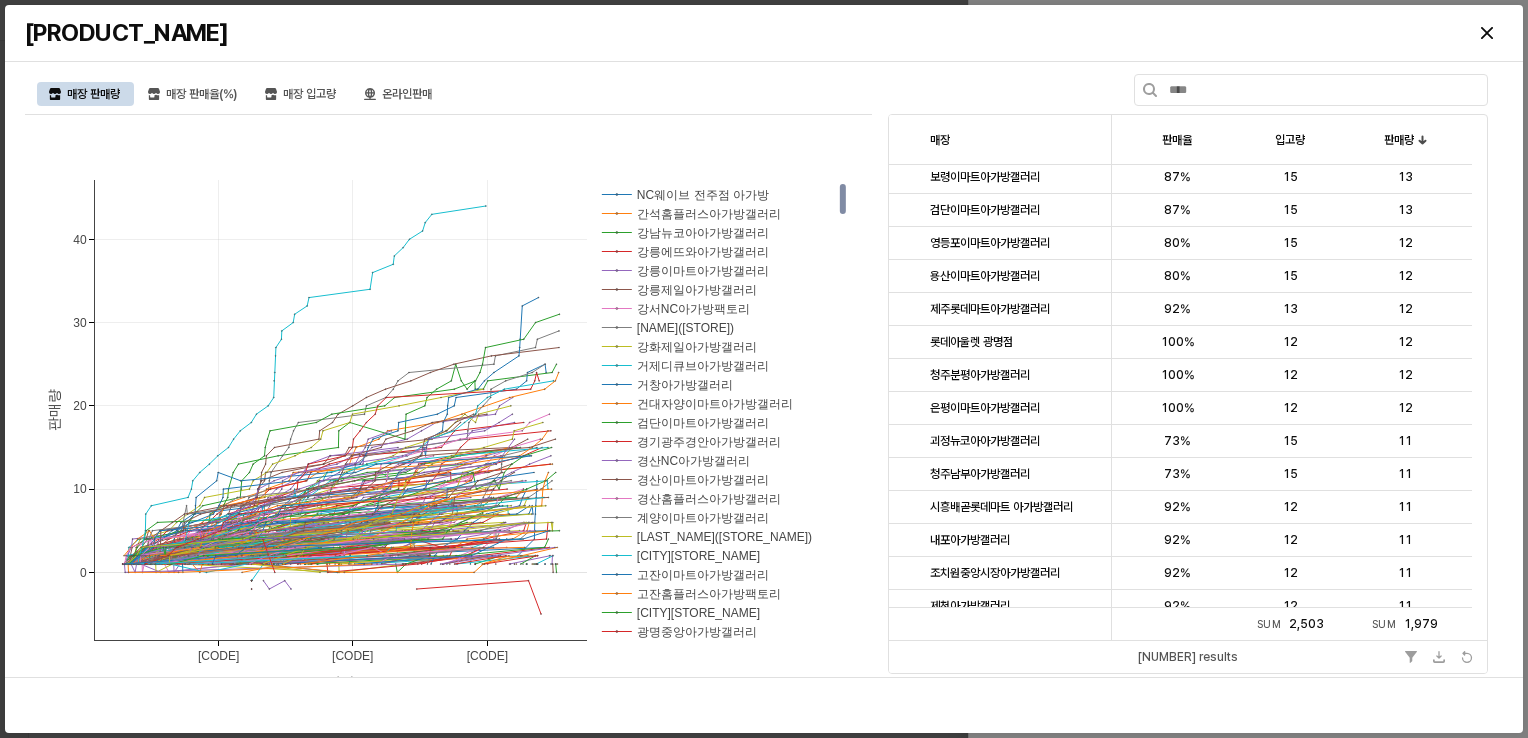 scroll, scrollTop: 1300, scrollLeft: 0, axis: vertical 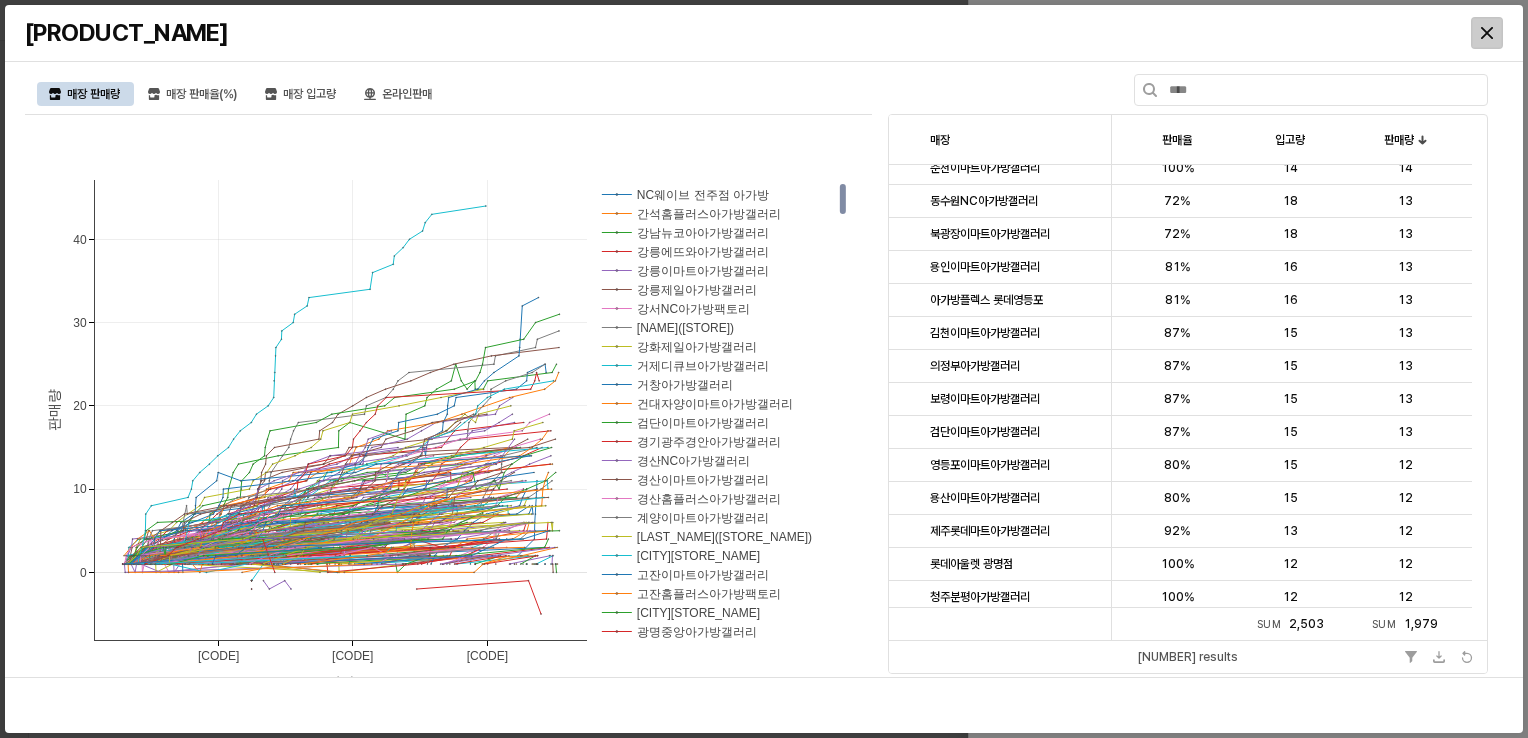 click at bounding box center [1487, 33] 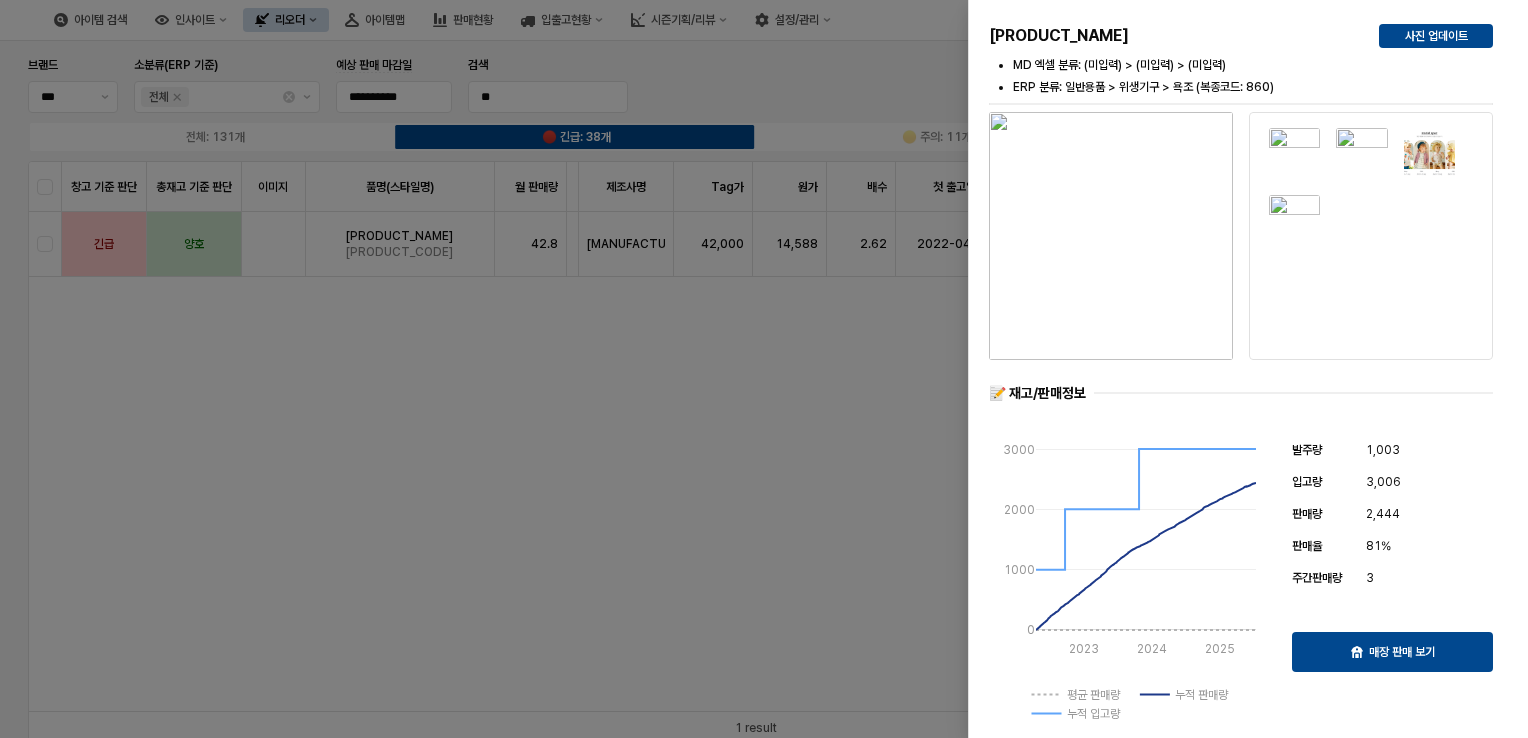 click at bounding box center (764, 369) 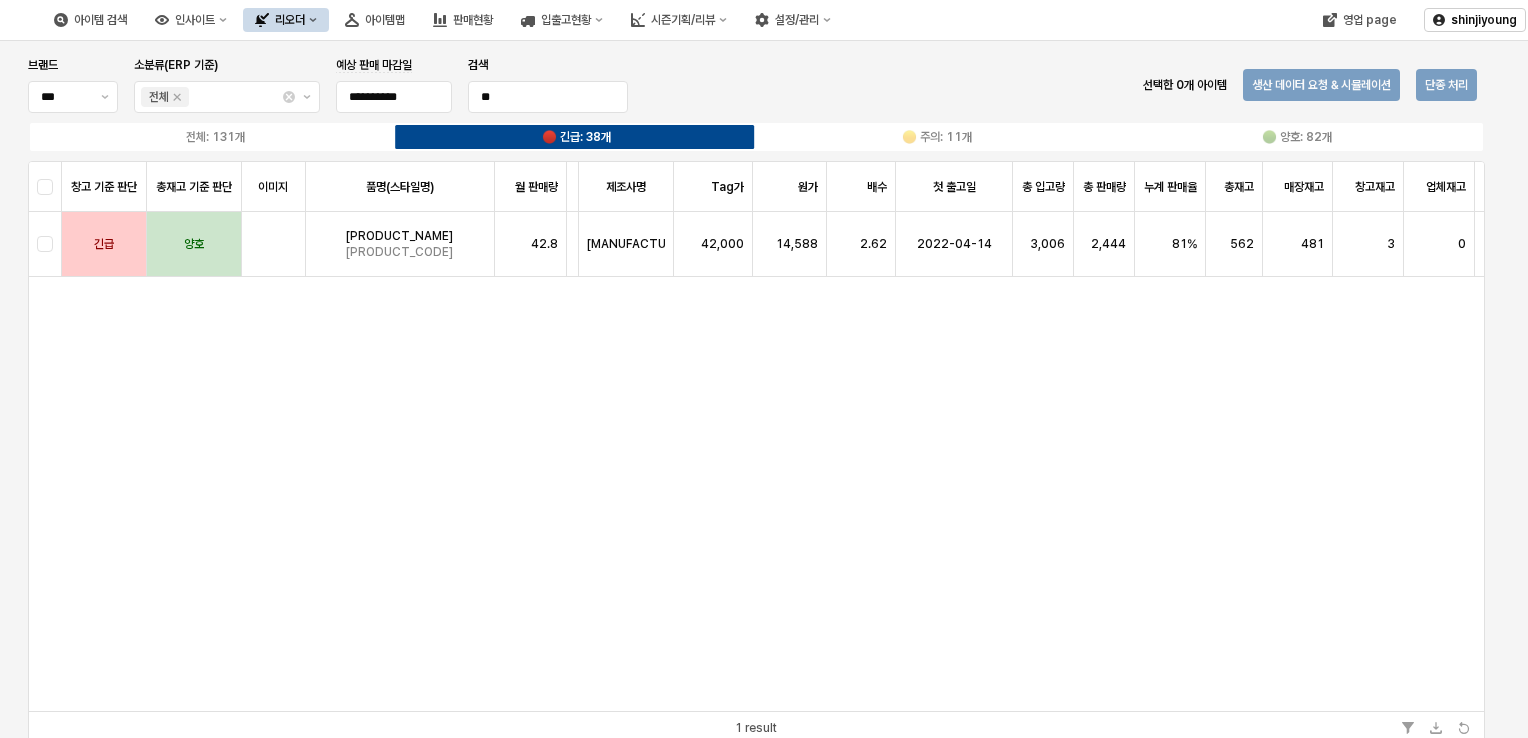 click on "창고 기준 판단 창고 기준 판단 총재고 기준 판단 총재고 기준 판단 이미지 이미지 품명(스타일명) 품명(스타일명) 월 판매량 월 판매량 브랜드명 브랜드명 품번 품번 컬러명 컬러명 소분류 소분류 제조사명 제조사명 Tag가 Tag가 원가 원가 배수 배수 첫 출고일 첫 출고일 총 입고량 총 입고량 총 판매량 총 판매량 누계 판매율 누계 판매율 총재고 총재고 매장재고 매장재고 창고재고 창고재고 업체재고 업체재고 리드타임 리드타임 예상 재고 예상 재고 MOQ MOQ 긴급 양호 아가방 코지베어 욕조 01P08600121 42.8 아가방 01P086001 BEIGE 욕조 CHANG YUE YUAN 42,000 14,588 2.62 2022-04-14 3,006 2,444 81% 562 481 3 0 90 434 500" at bounding box center (756, 436) 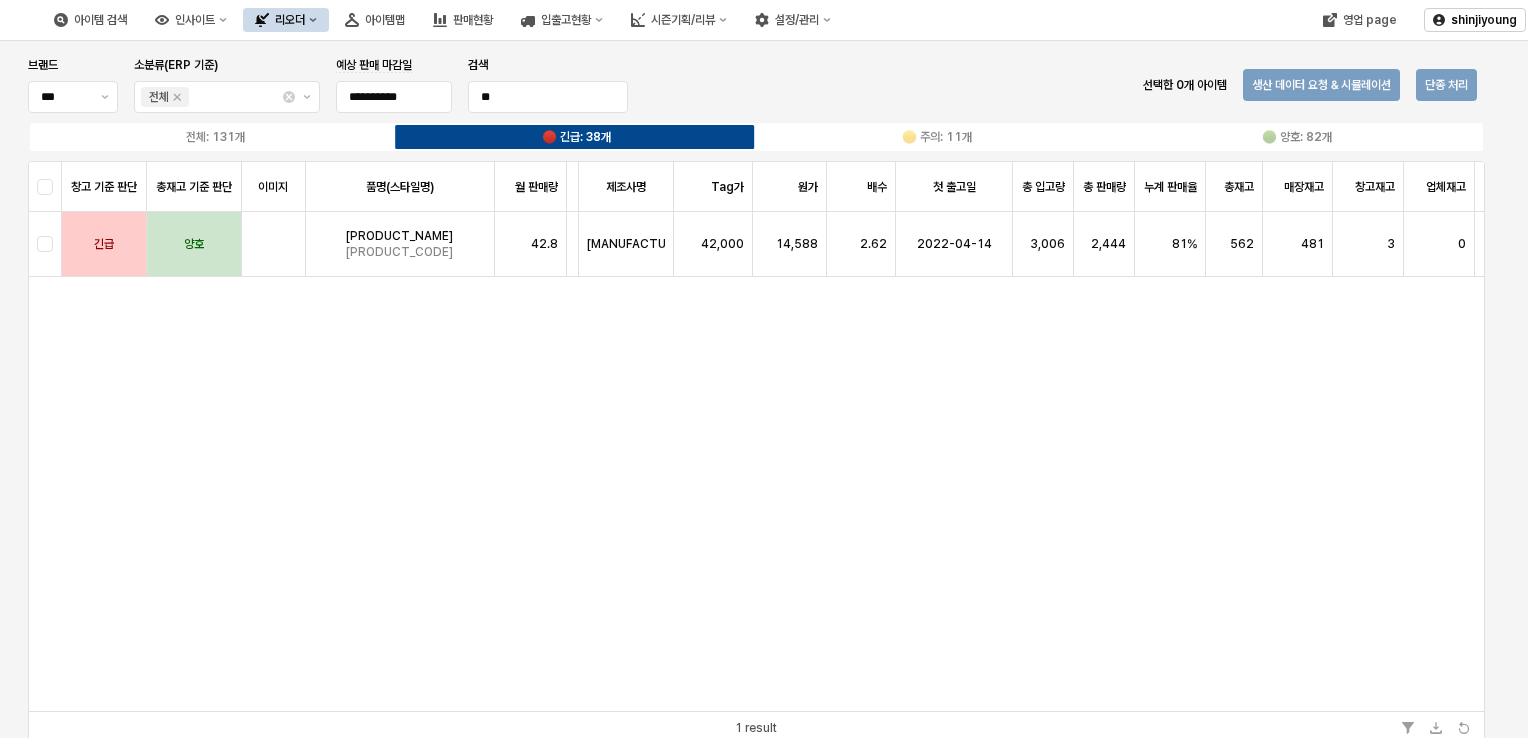 click on "창고 기준 판단 창고 기준 판단 총재고 기준 판단 총재고 기준 판단 이미지 이미지 품명(스타일명) 품명(스타일명) 월 판매량 월 판매량 브랜드명 브랜드명 품번 품번 컬러명 컬러명 소분류 소분류 제조사명 제조사명 Tag가 Tag가 원가 원가 배수 배수 첫 출고일 첫 출고일 총 입고량 총 입고량 총 판매량 총 판매량 누계 판매율 누계 판매율 총재고 총재고 매장재고 매장재고 창고재고 창고재고 업체재고 업체재고 리드타임 리드타임 예상 재고 예상 재고 MOQ MOQ 긴급 양호 아가방 코지베어 욕조 01P08600121 42.8 아가방 01P086001 BEIGE 욕조 CHANG YUE YUAN 42,000 14,588 2.62 2022-04-14 3,006 2,444 81% 562 481 3 0 90 434 500" at bounding box center (756, 436) 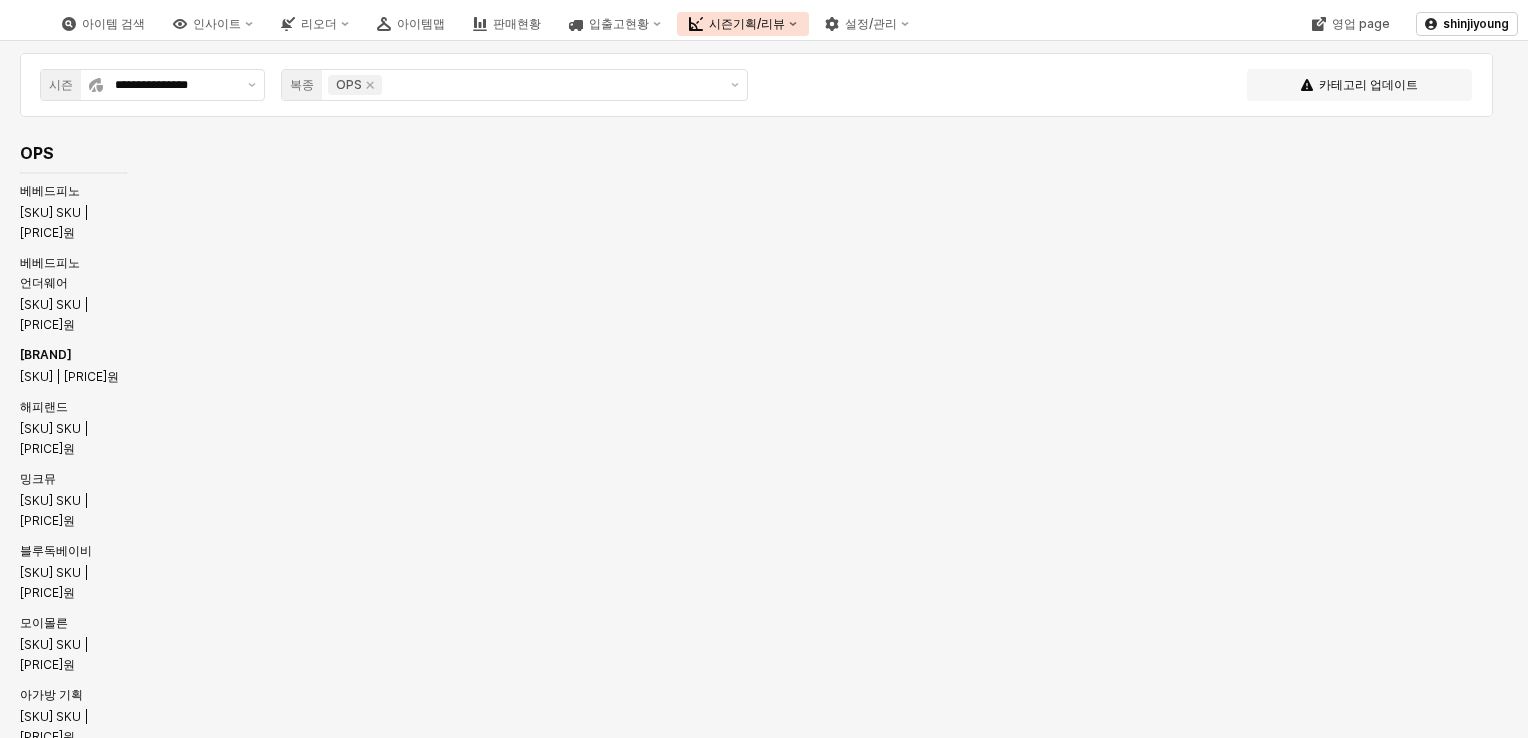 scroll, scrollTop: 0, scrollLeft: 0, axis: both 